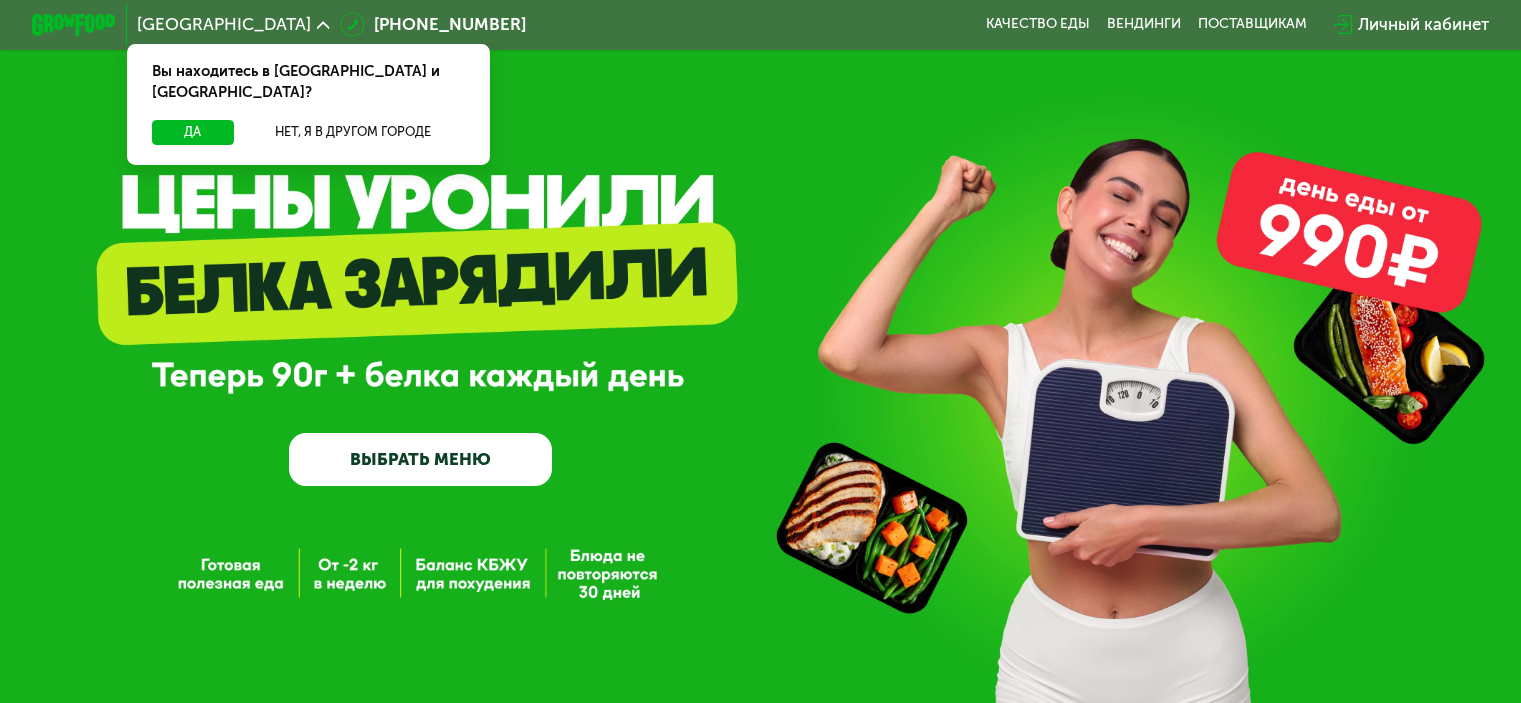 scroll, scrollTop: 0, scrollLeft: 0, axis: both 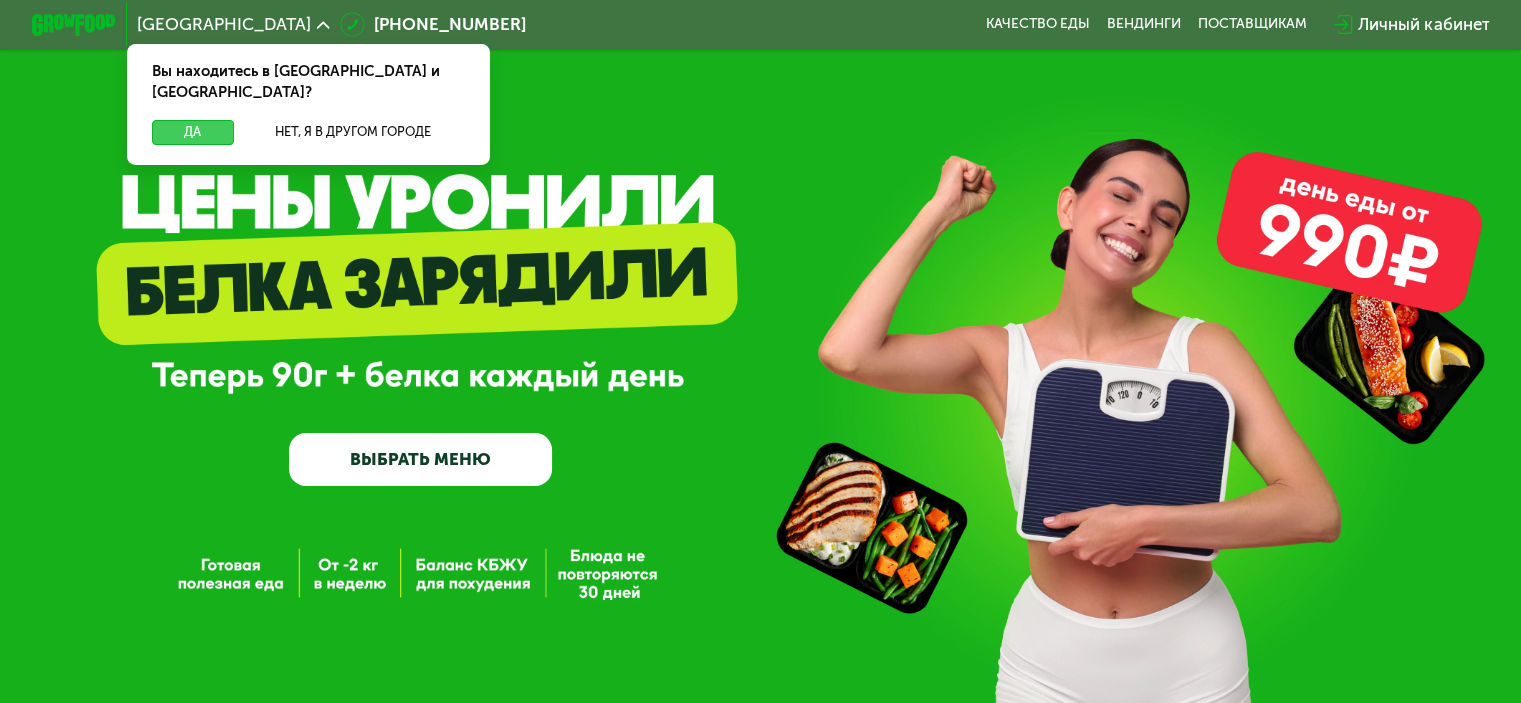 click on "Да" at bounding box center (192, 132) 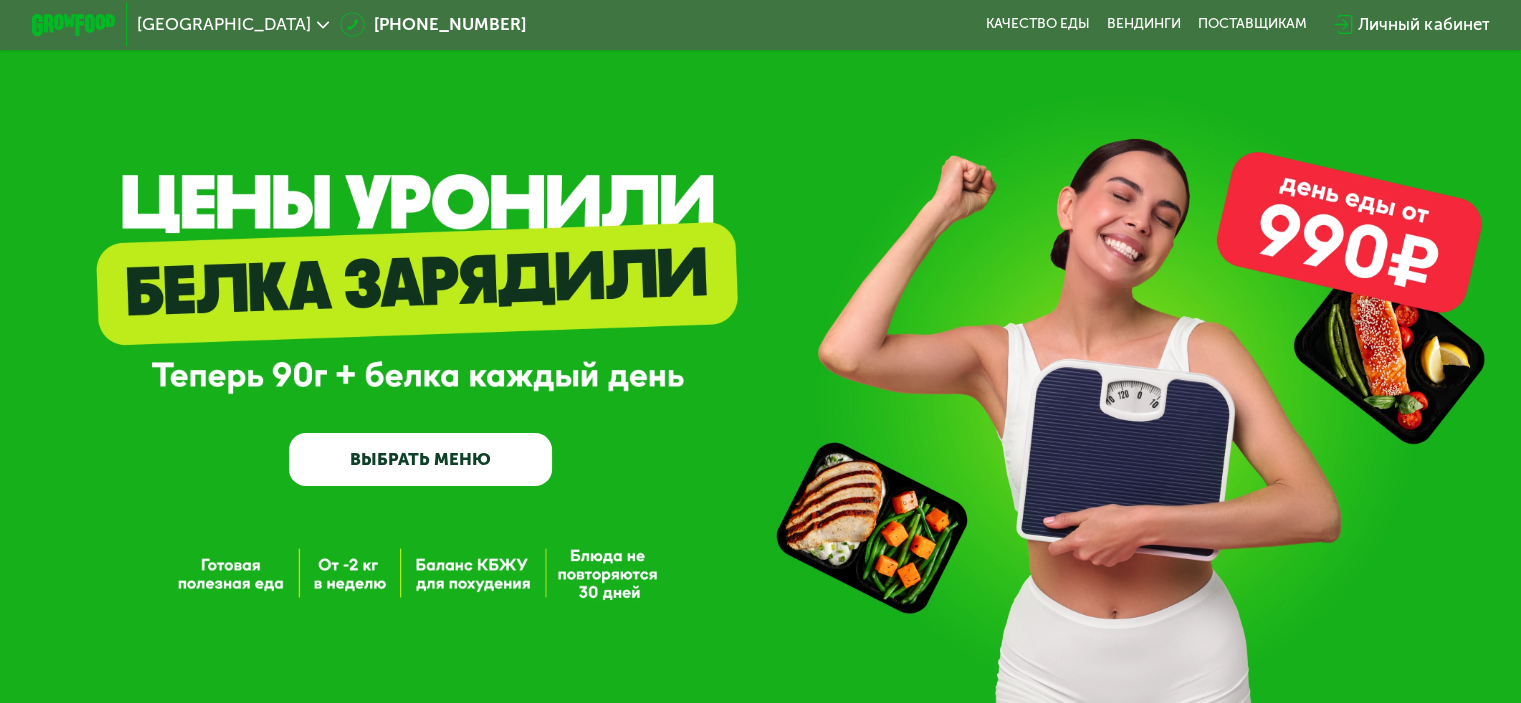 click on "ВЫБРАТЬ МЕНЮ" at bounding box center [420, 459] 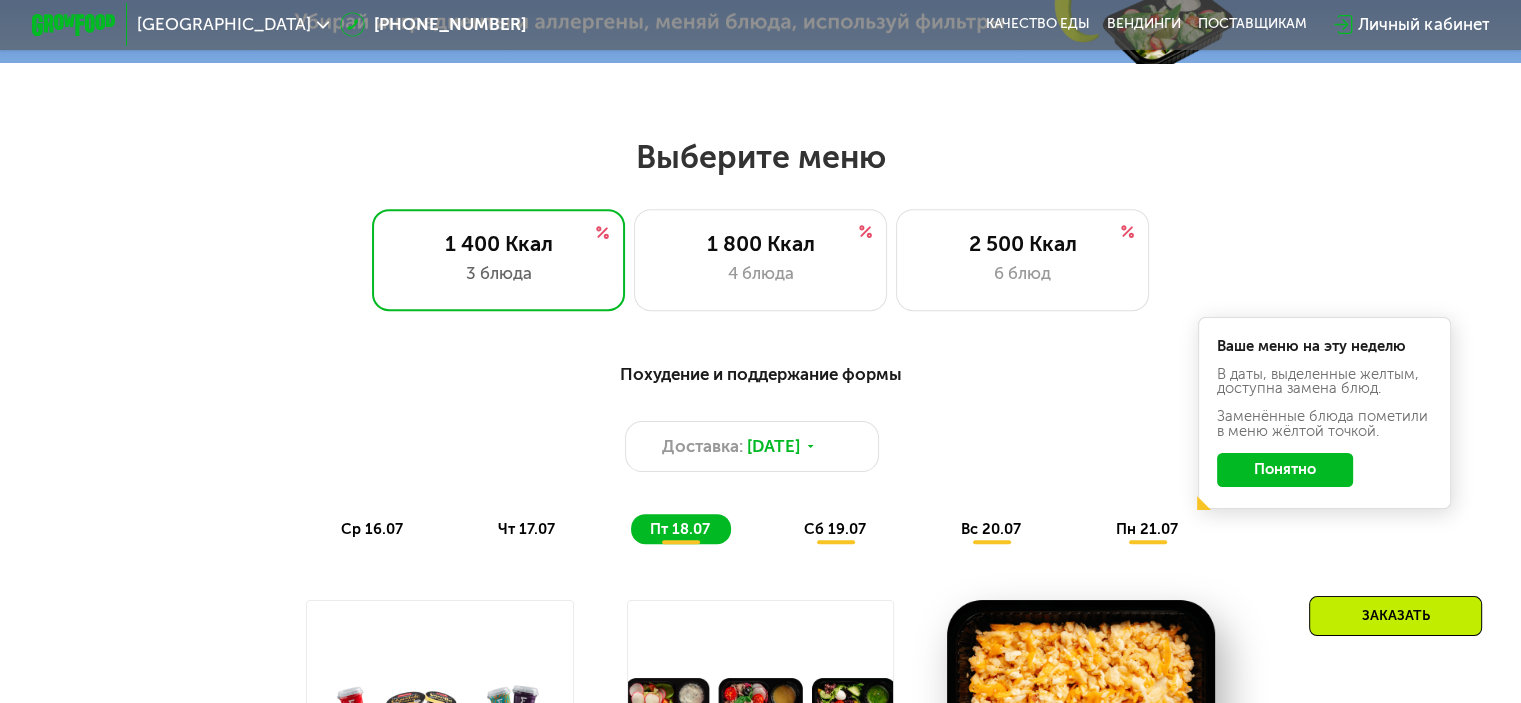 scroll, scrollTop: 900, scrollLeft: 0, axis: vertical 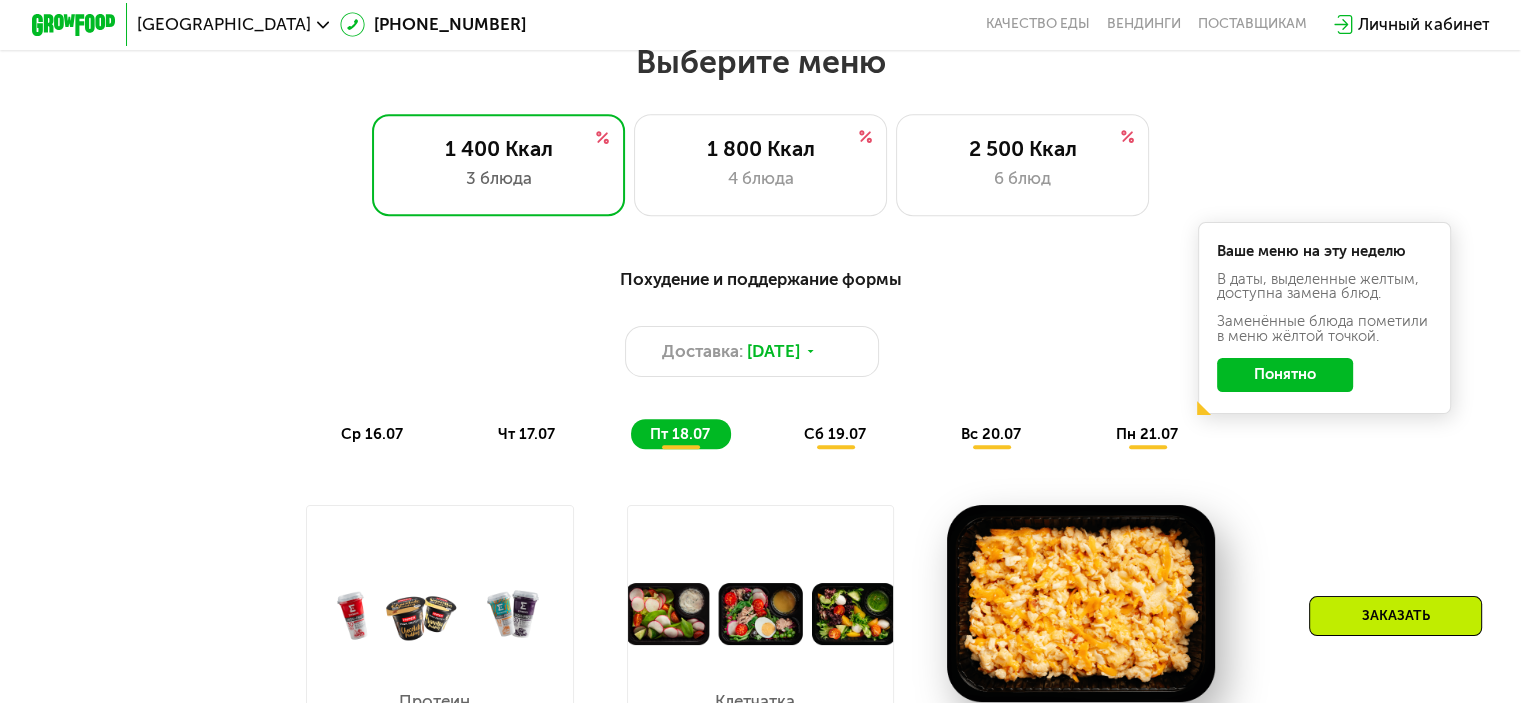 click on "Понятно" 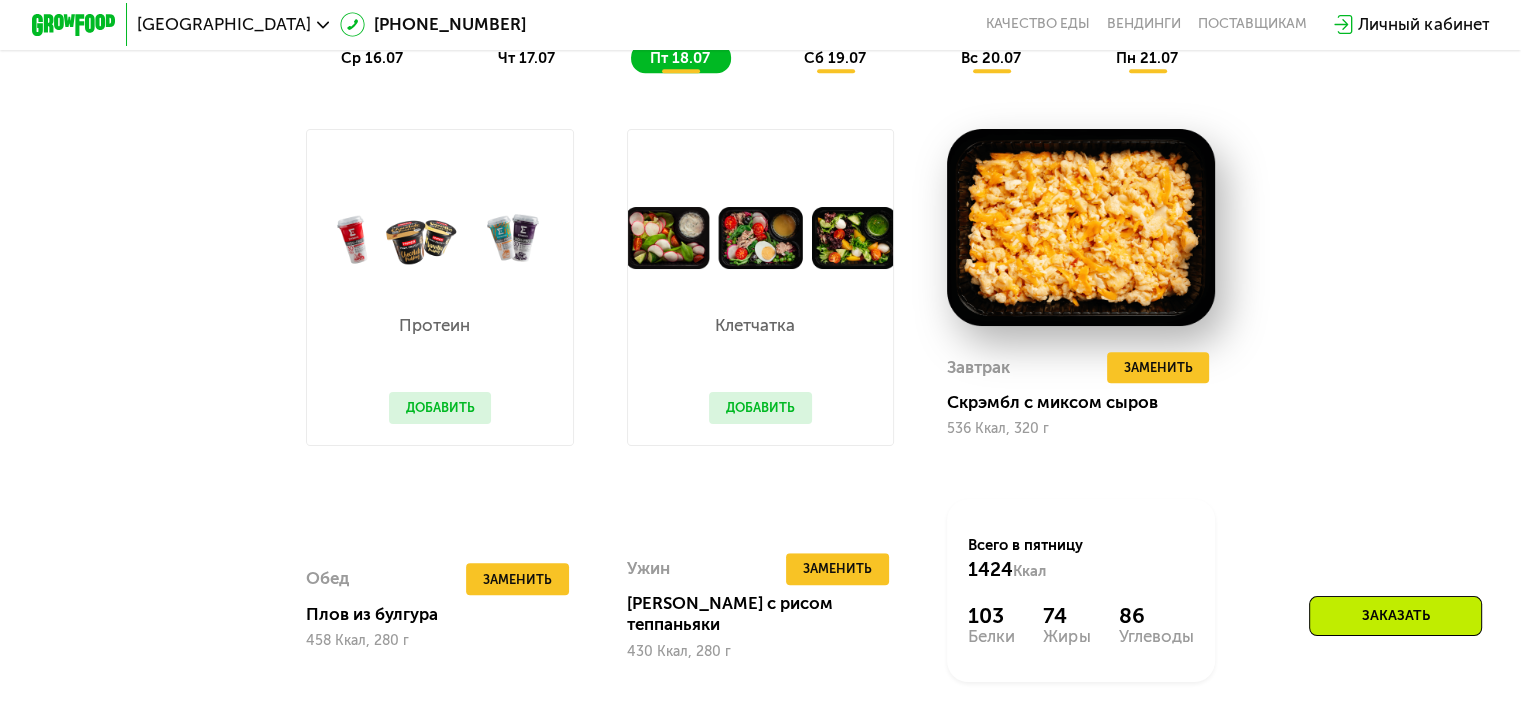 scroll, scrollTop: 1100, scrollLeft: 0, axis: vertical 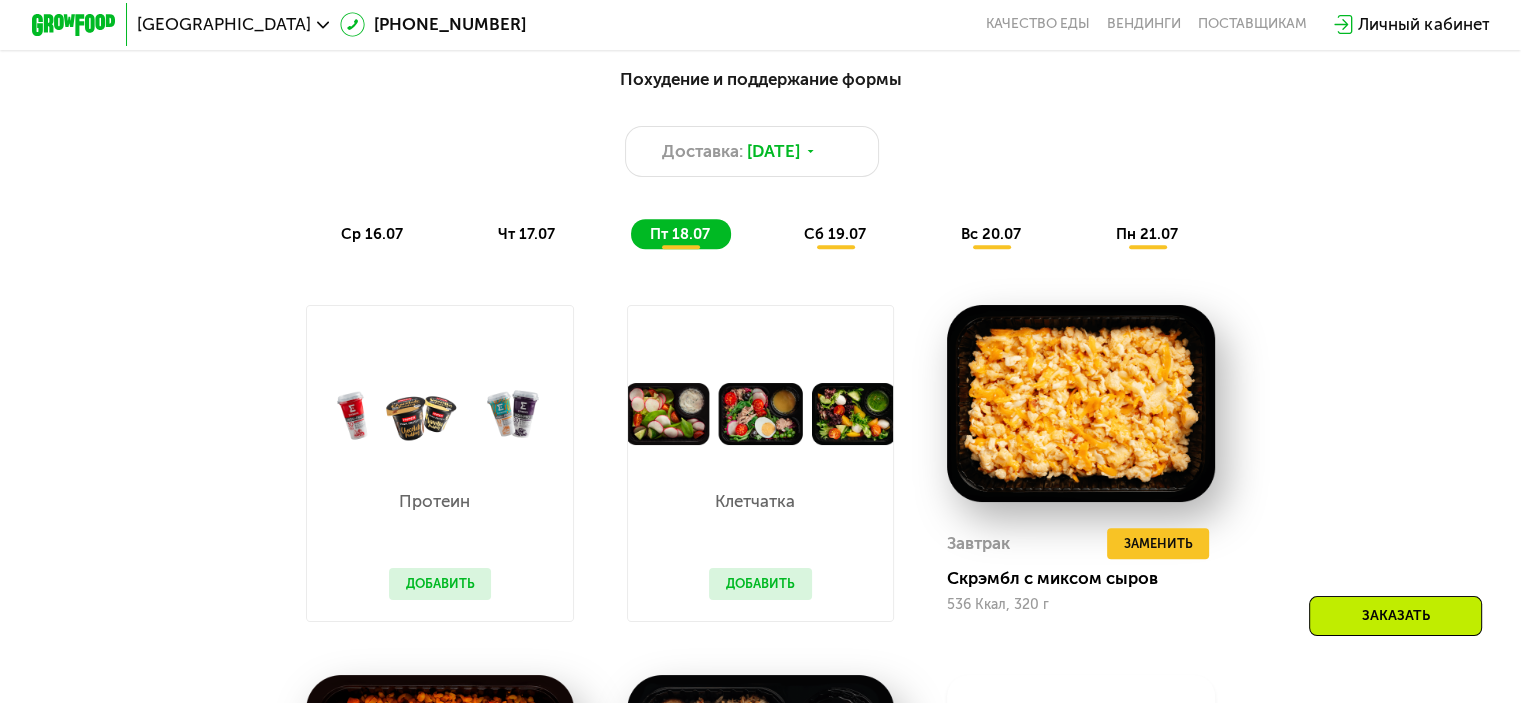 click on "чт 17.07" at bounding box center (526, 234) 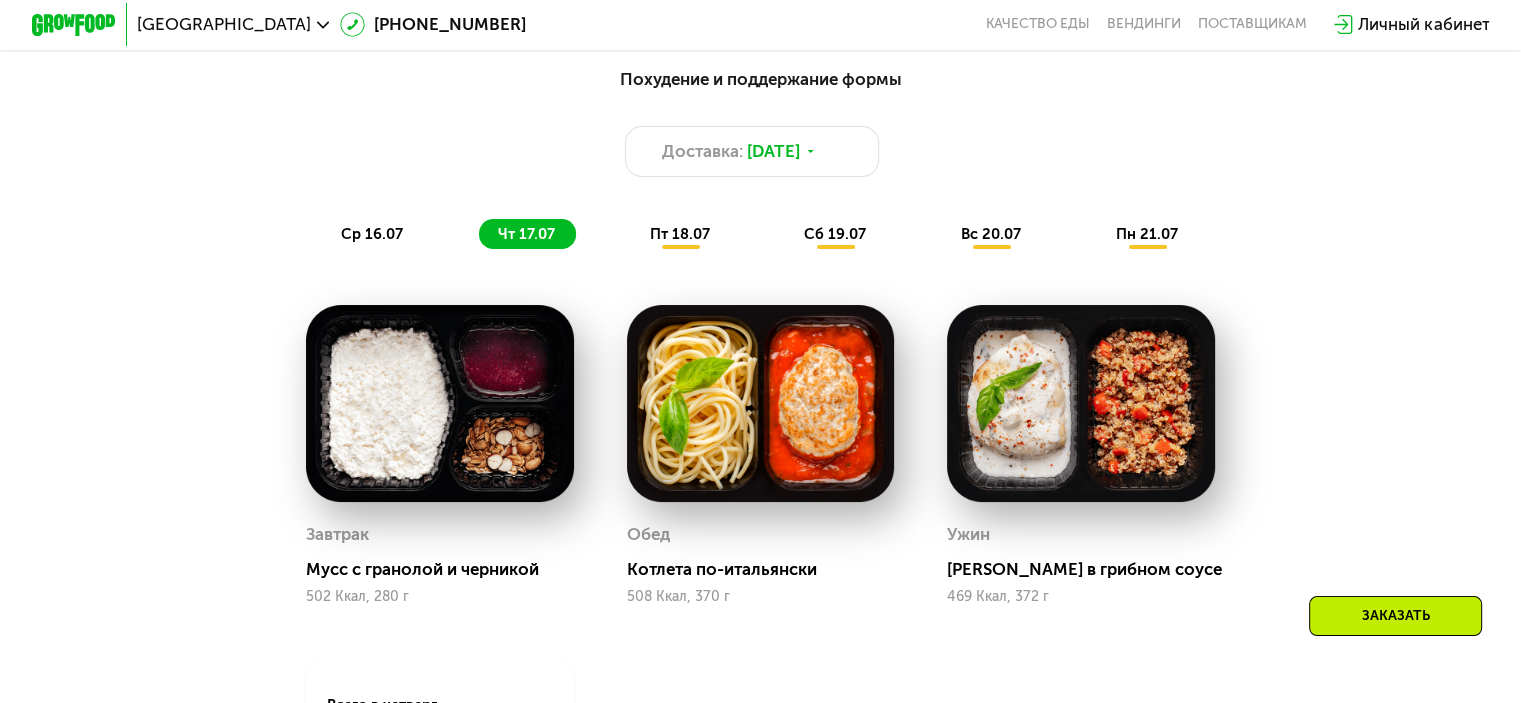 click on "ср 16.07" at bounding box center [372, 234] 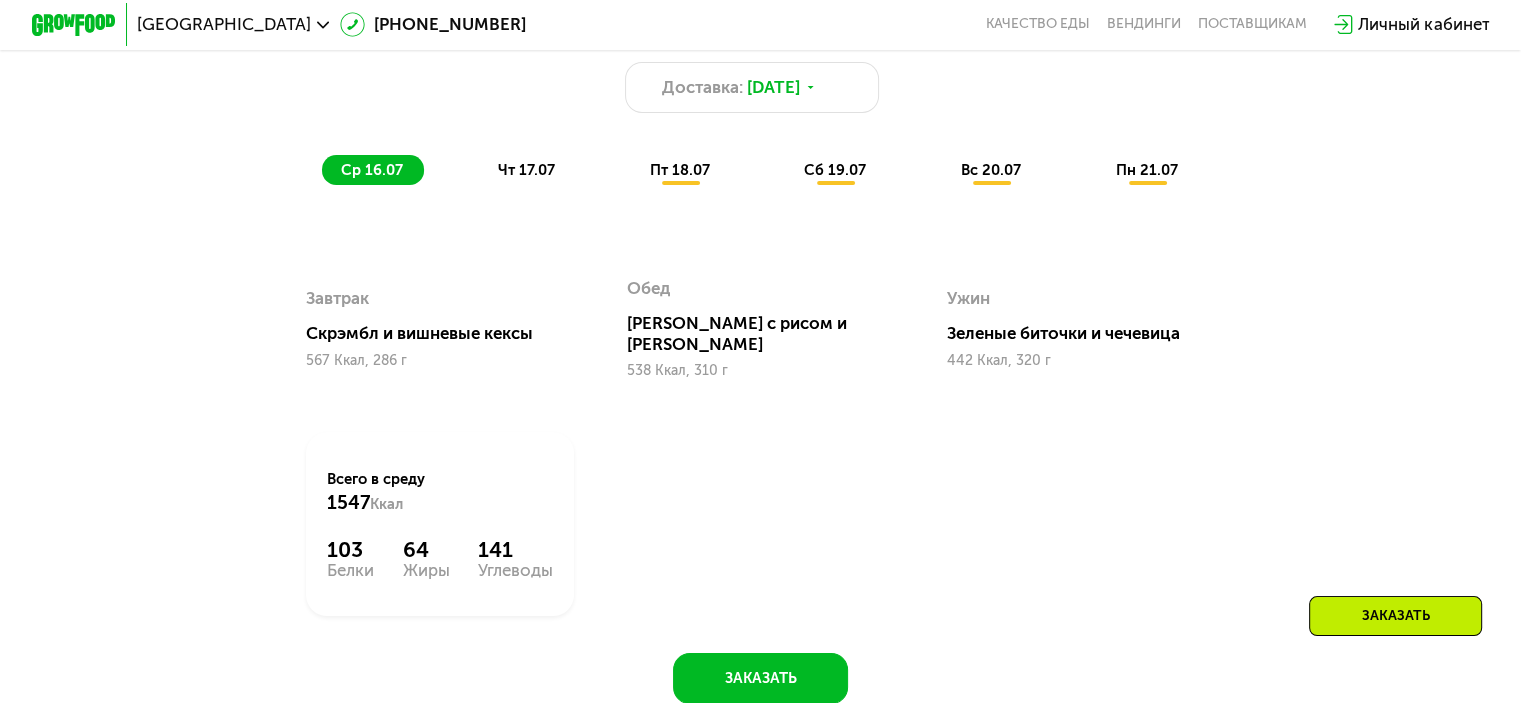 scroll, scrollTop: 1000, scrollLeft: 0, axis: vertical 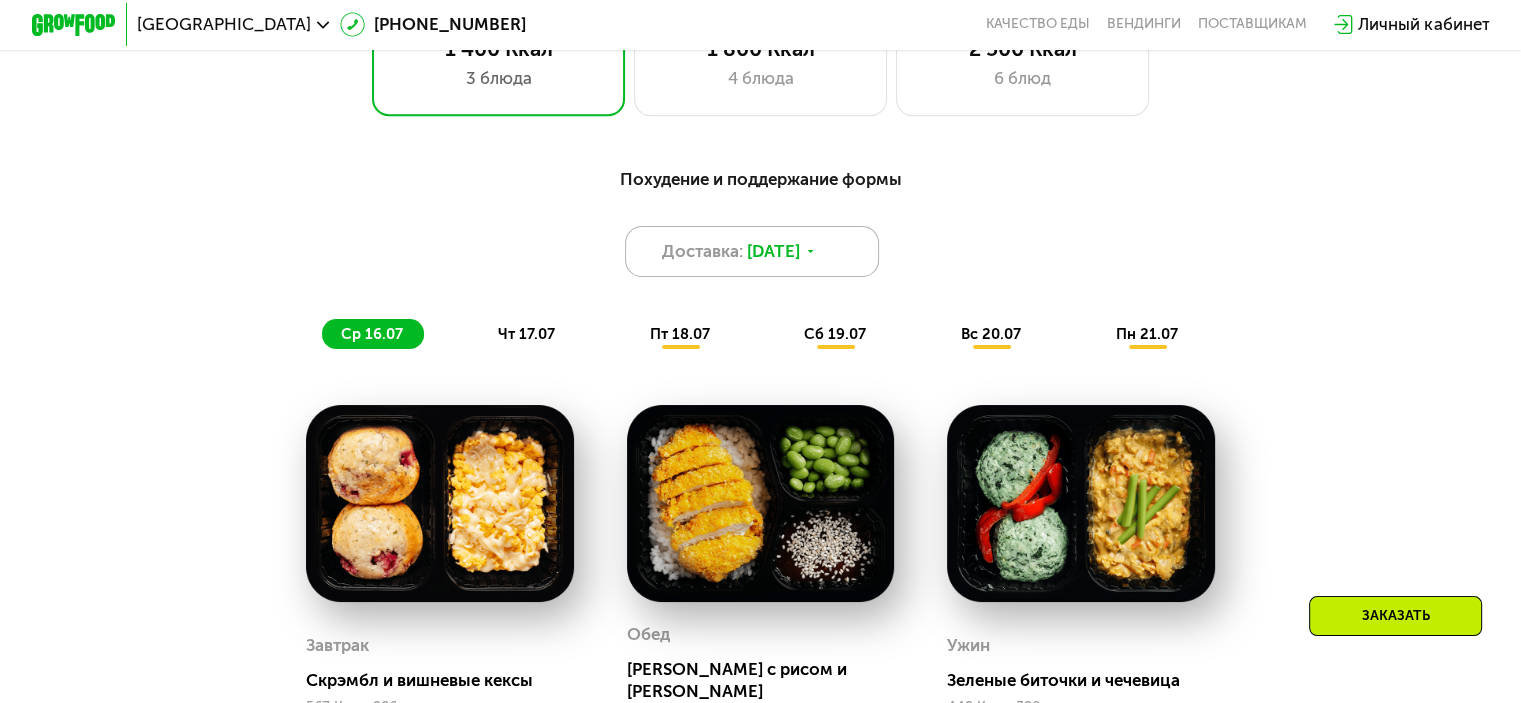 click on "Доставка:" at bounding box center [702, 251] 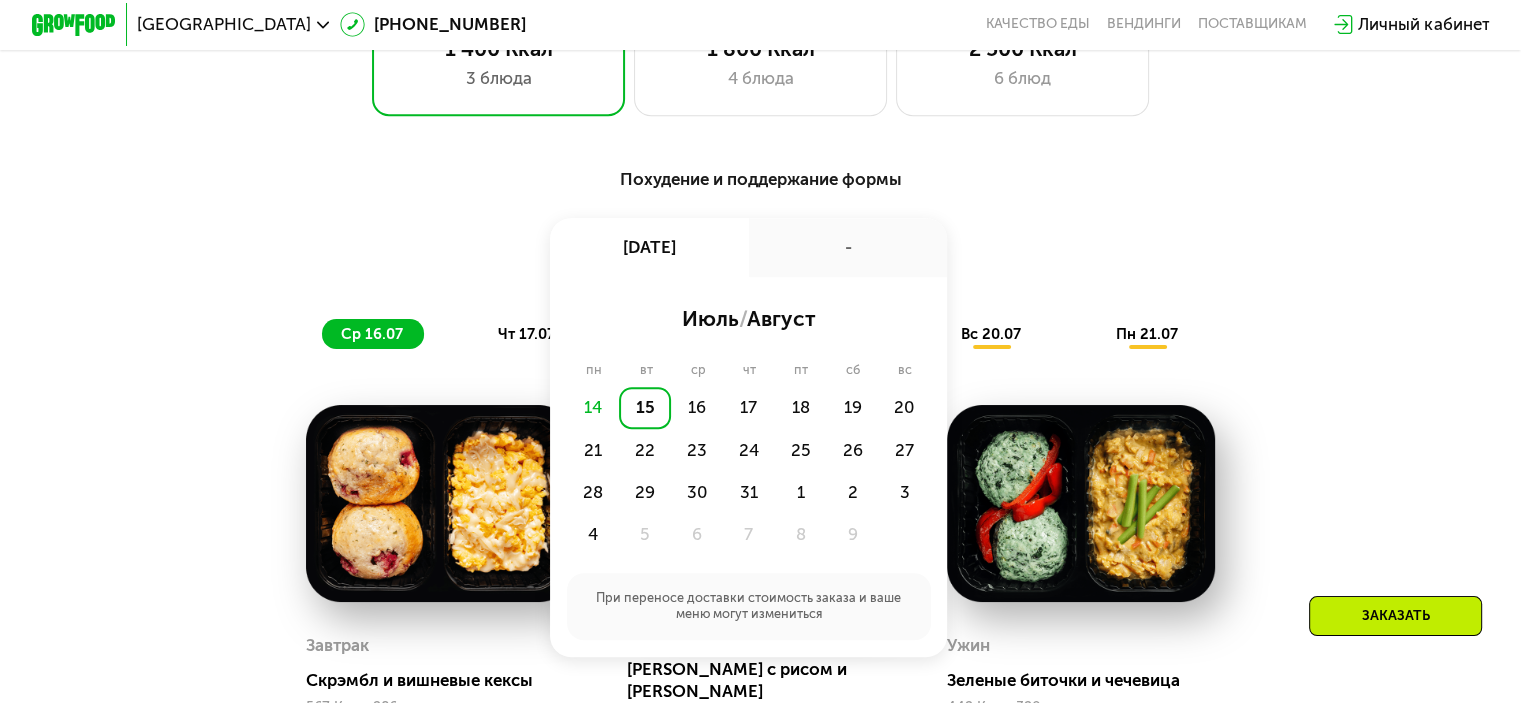 click on "15" 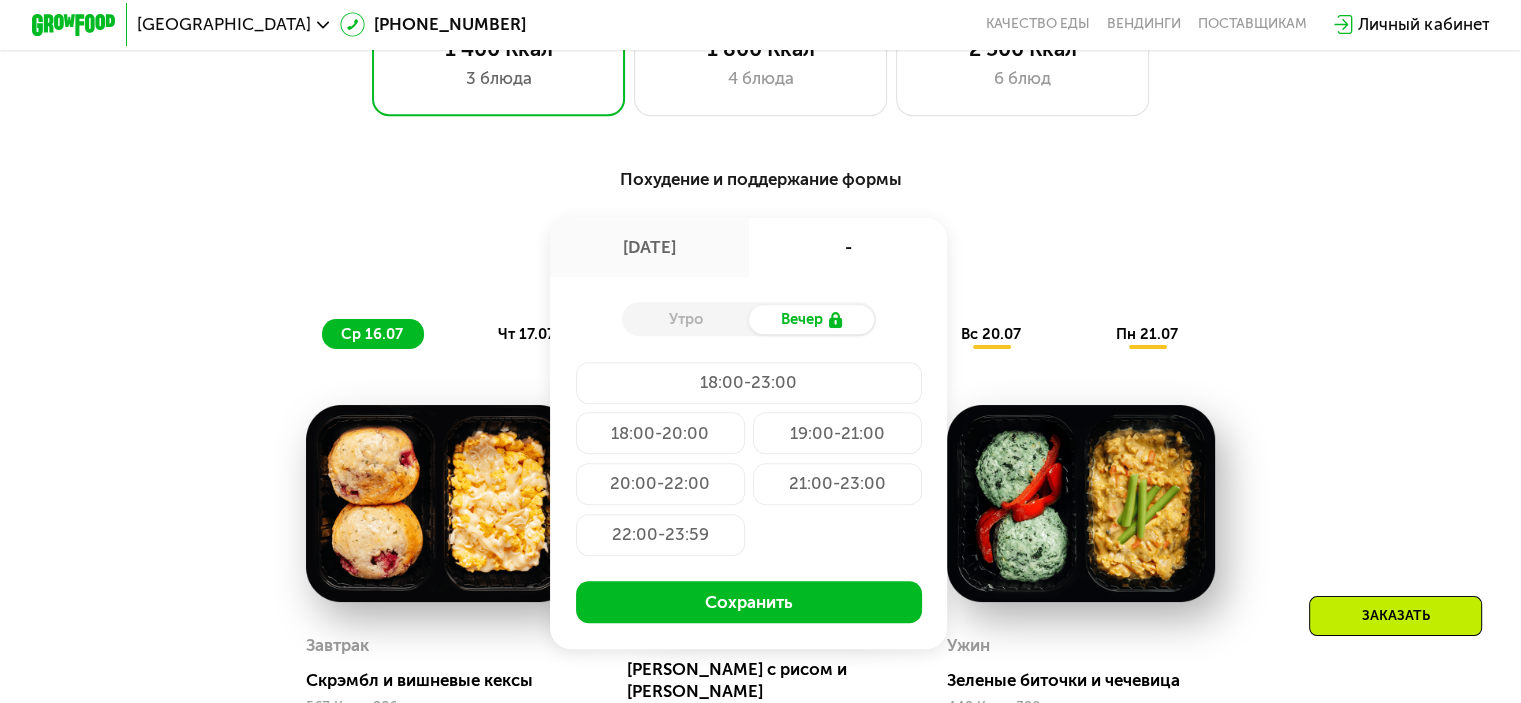 click on "Вечер" at bounding box center [812, 320] 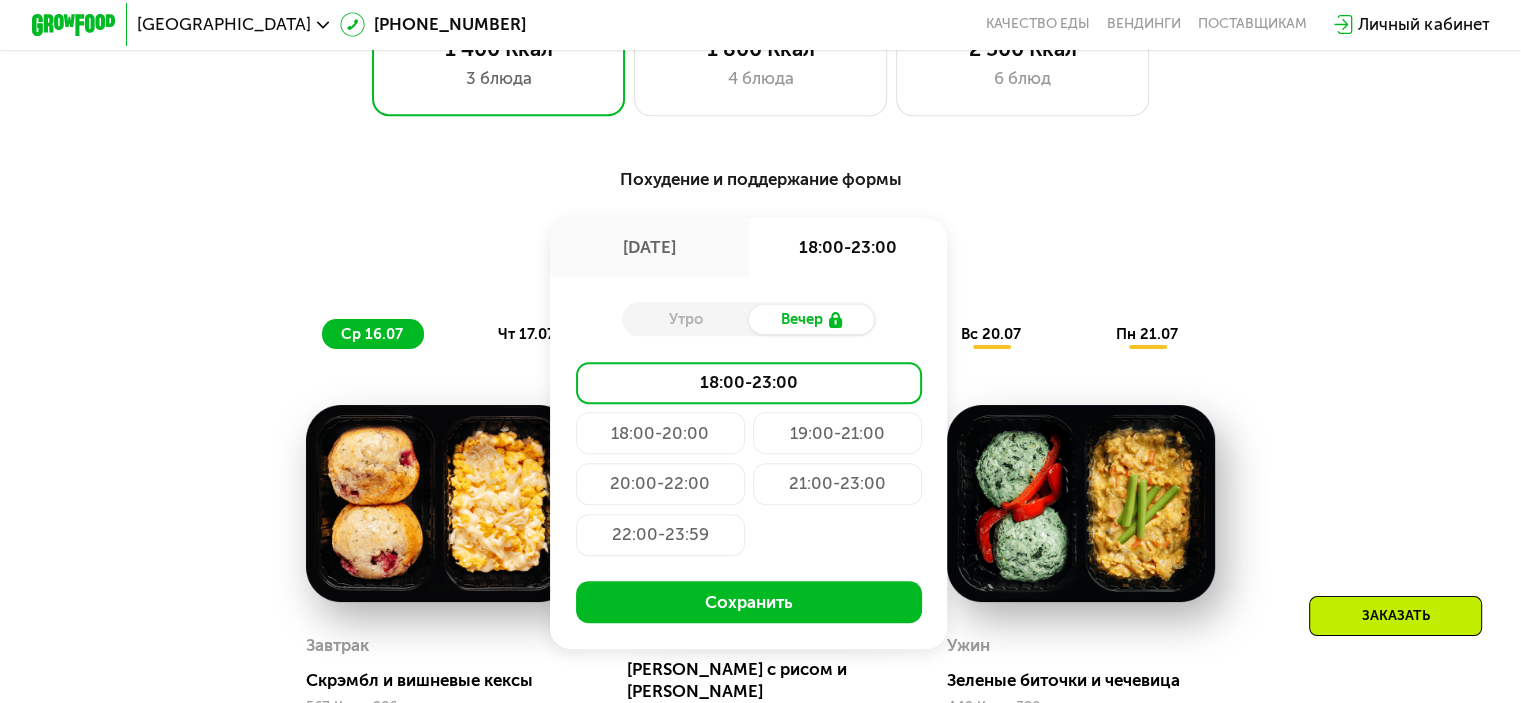 click on "Похудение и поддержание формы Доставка: [DATE] июл, вт 18:00-23:00  Утро  Вечер 18:00-23:00 18:00-20:00 19:00-21:00 20:00-22:00 21:00-23:00 22:00-23:59 Сохранить ср 16.07 чт 17.07 пт 18.07 сб 19.07 вс 20.07 пн 21.07" at bounding box center (760, 257) 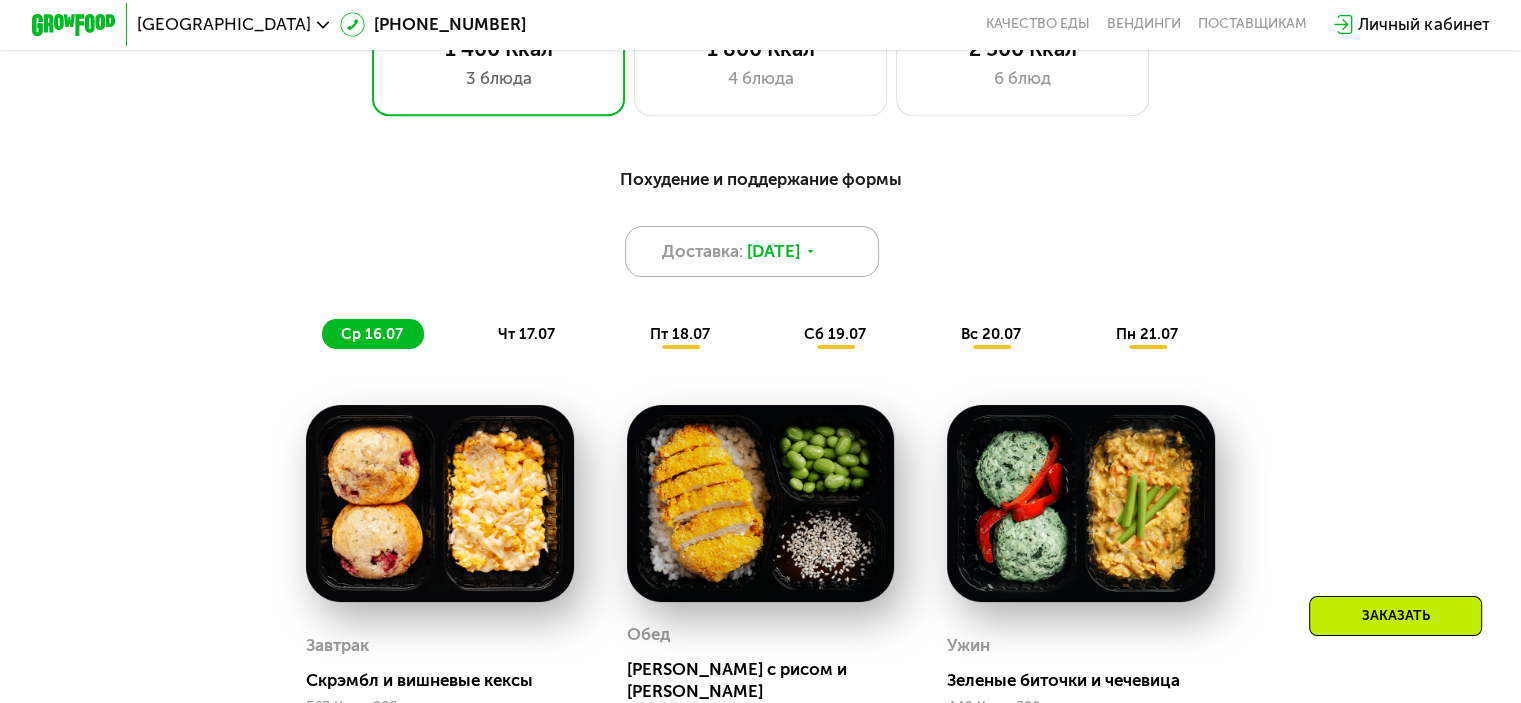 click on "[DATE]" at bounding box center [773, 251] 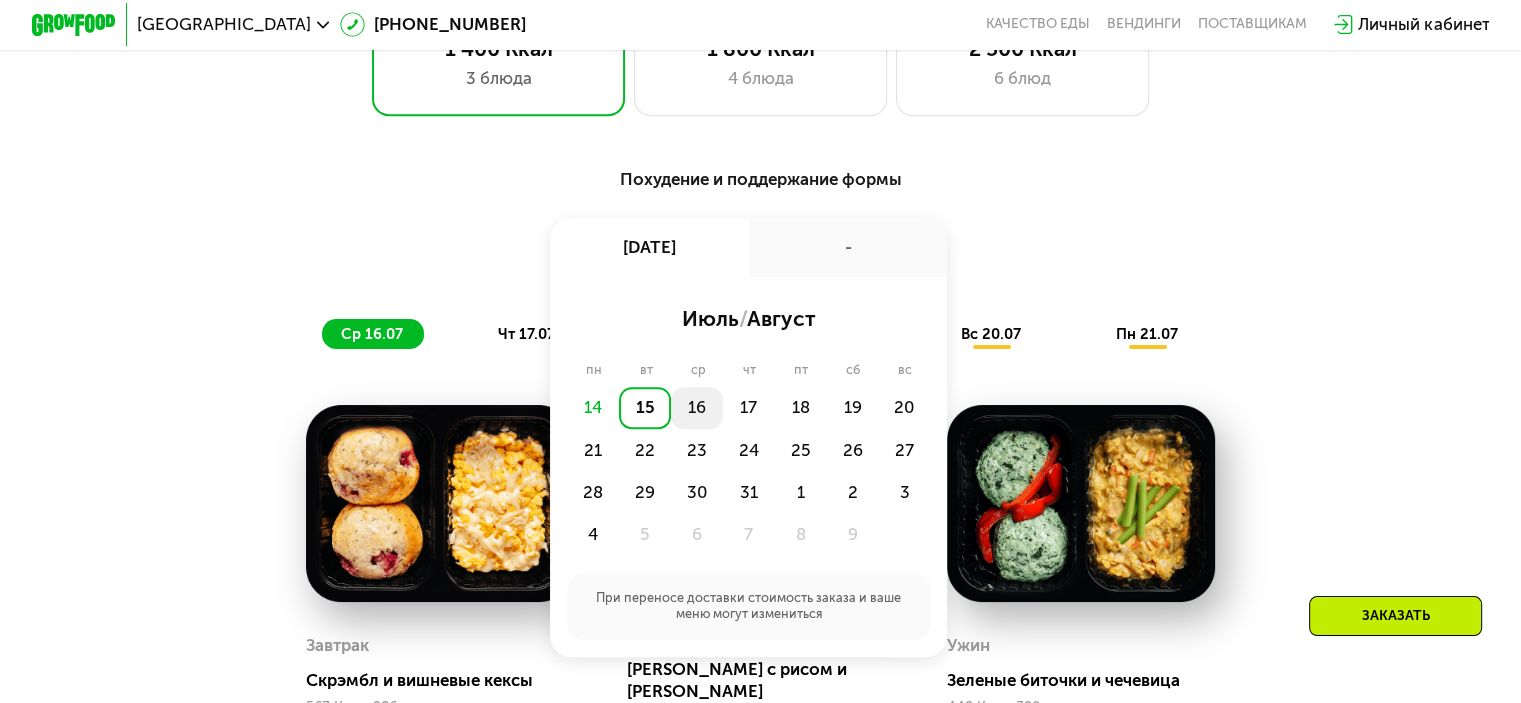 click on "16" 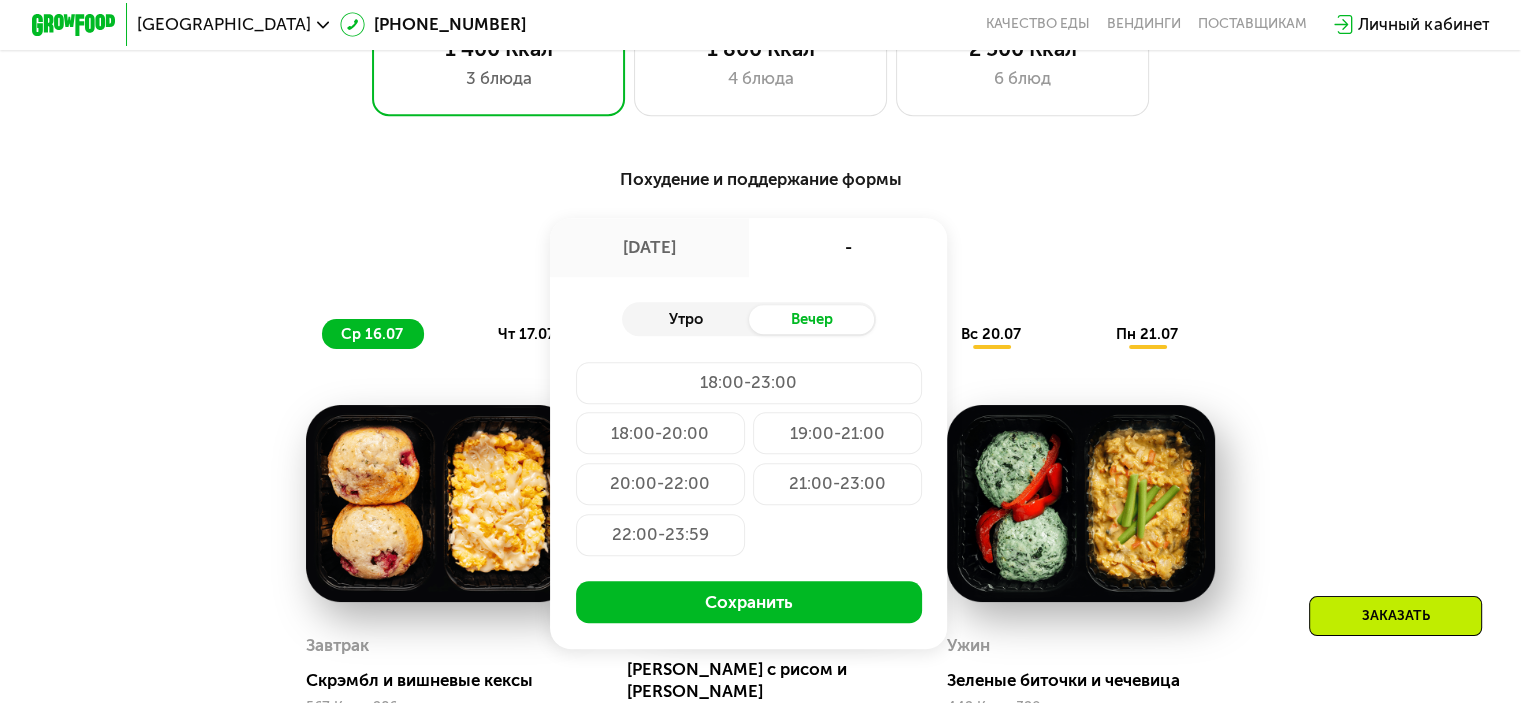 click on "Утро" at bounding box center (685, 320) 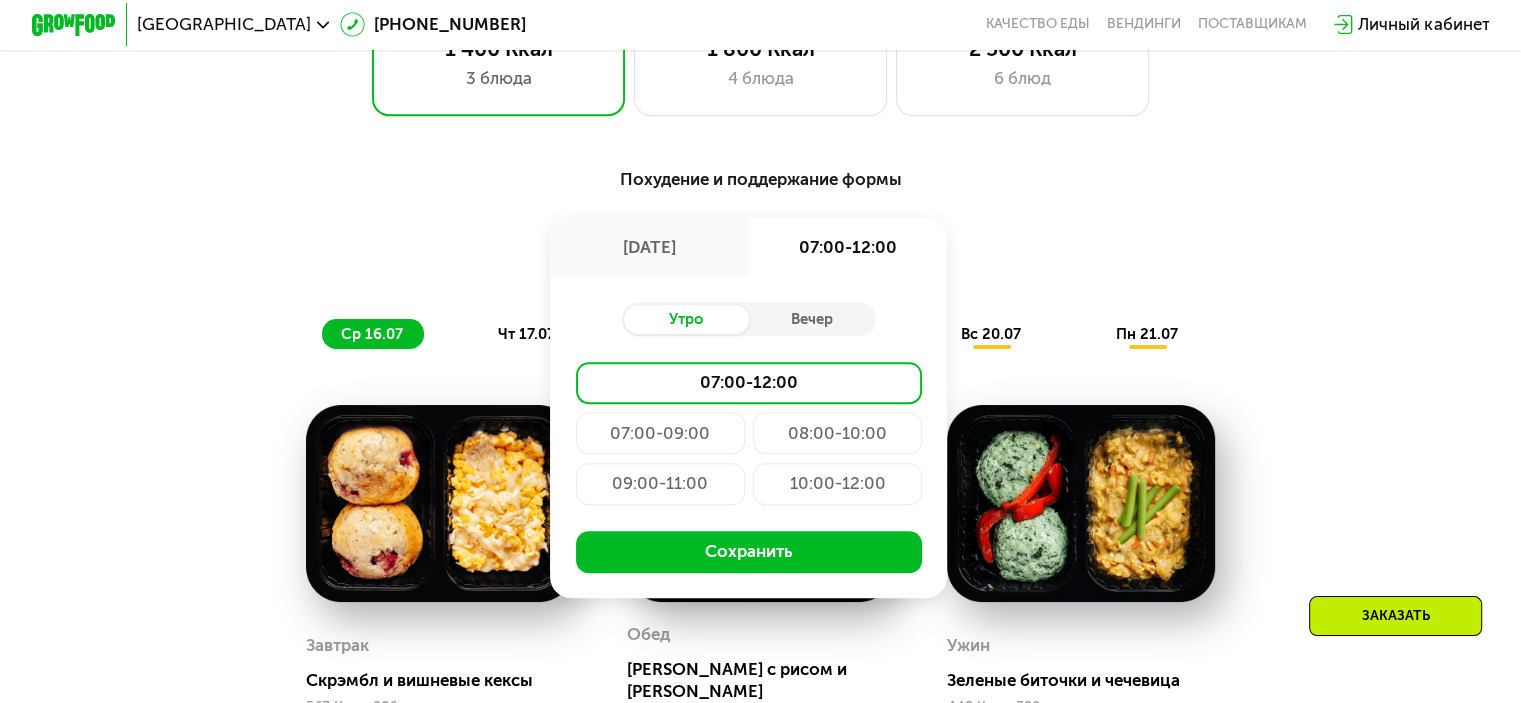 click on "08:00-10:00" 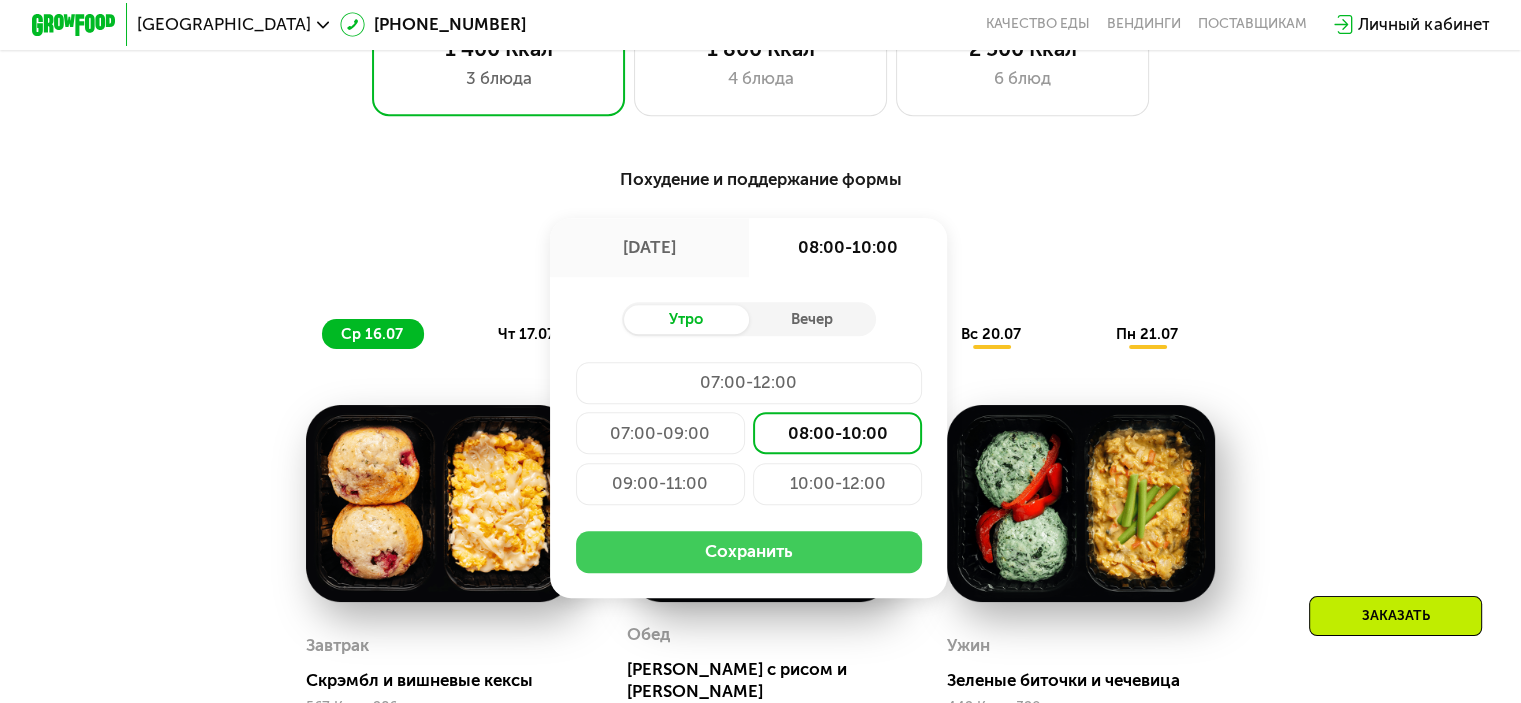 click on "Сохранить" at bounding box center (749, 552) 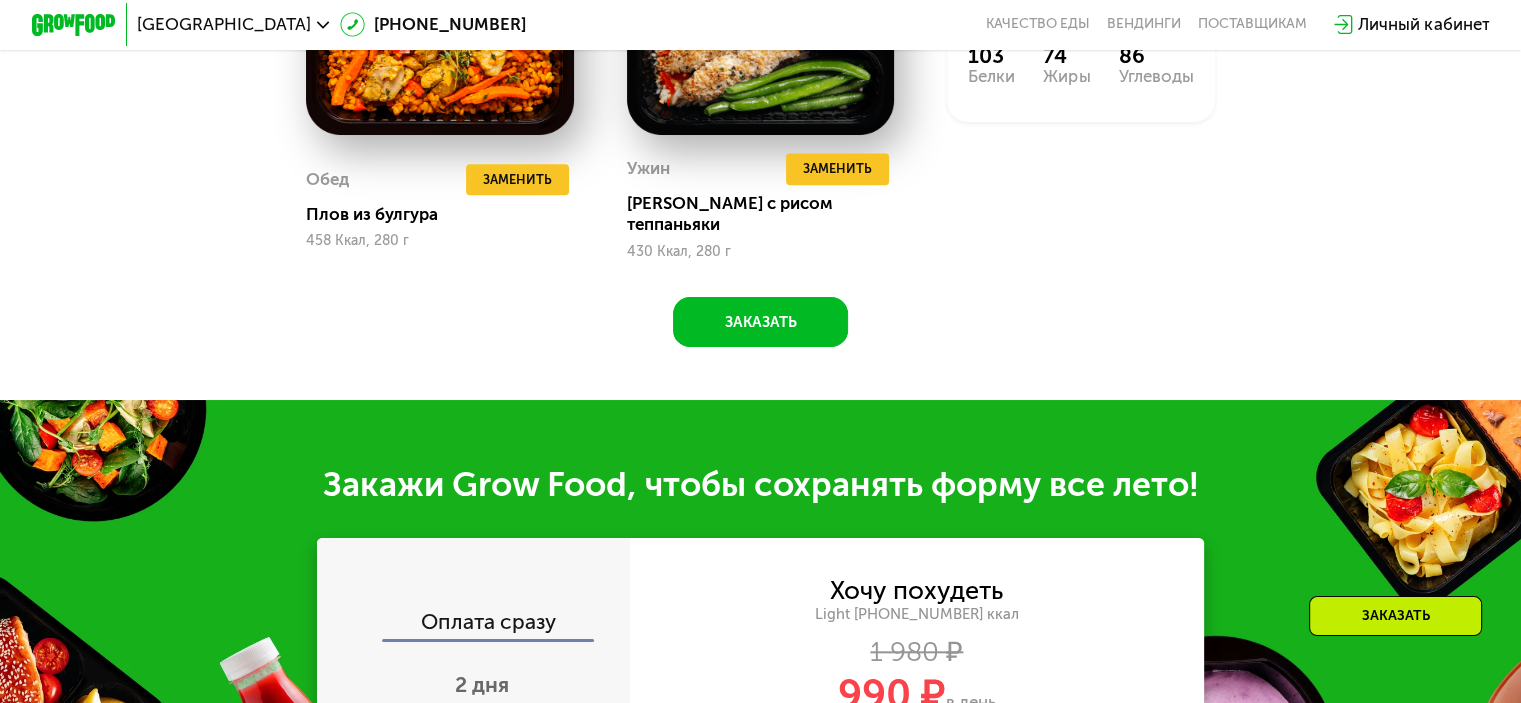 scroll, scrollTop: 2100, scrollLeft: 0, axis: vertical 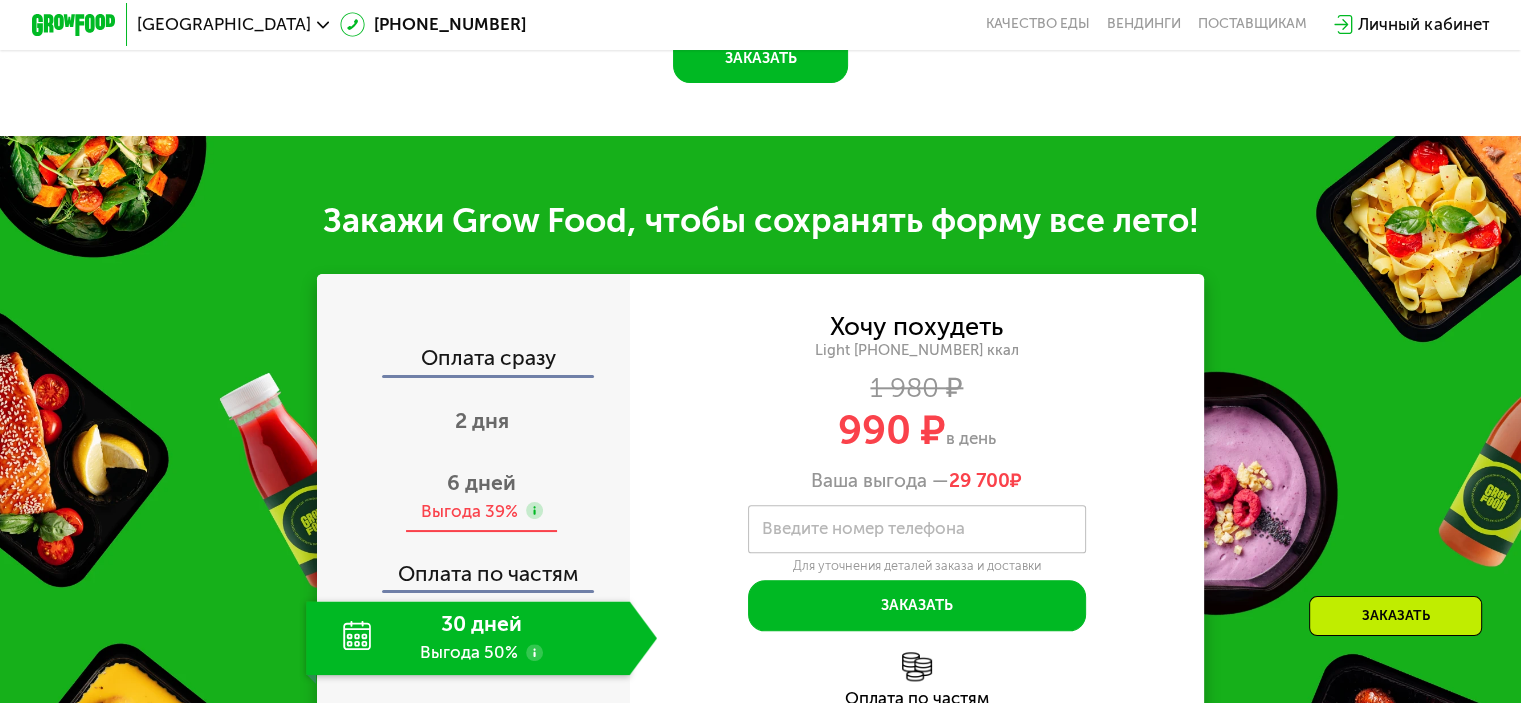 click on "6 дней" at bounding box center (481, 482) 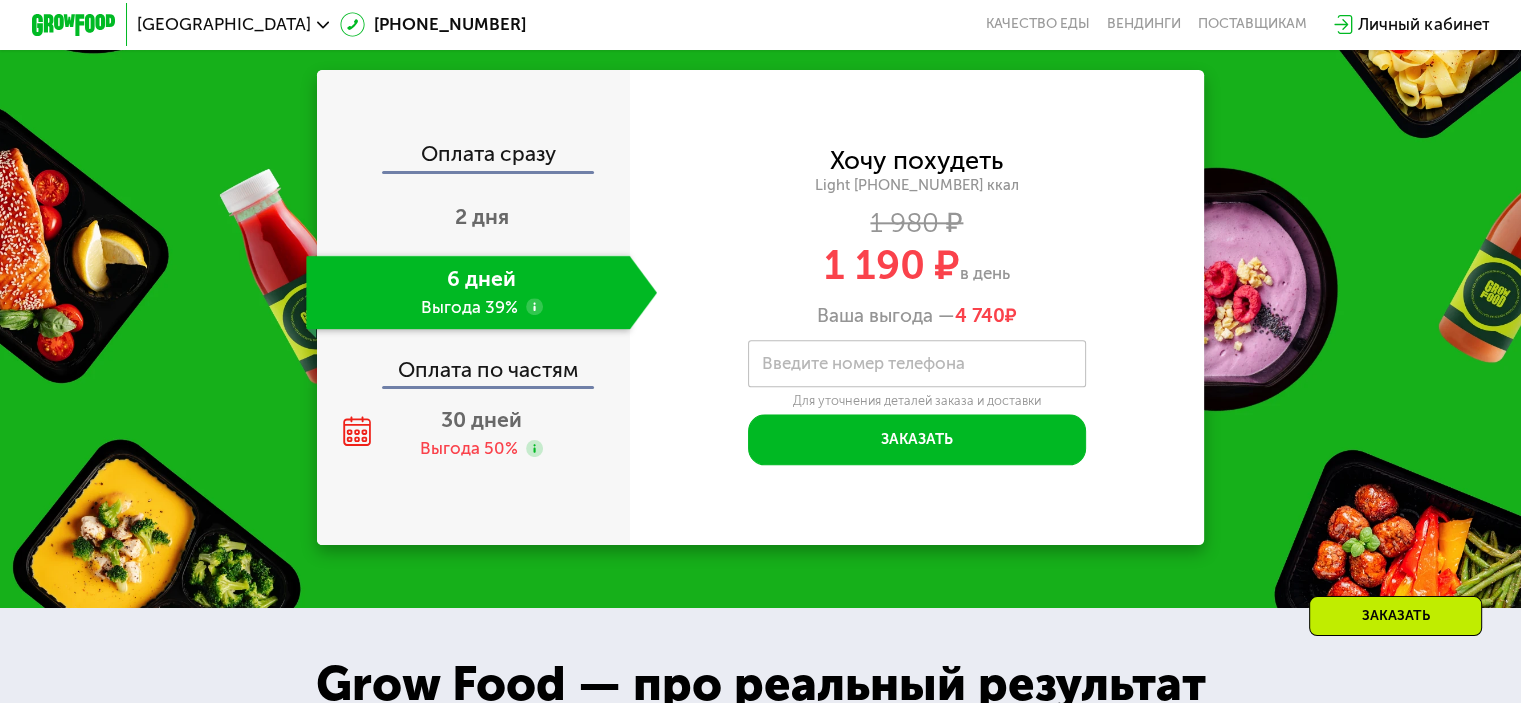 scroll, scrollTop: 2300, scrollLeft: 0, axis: vertical 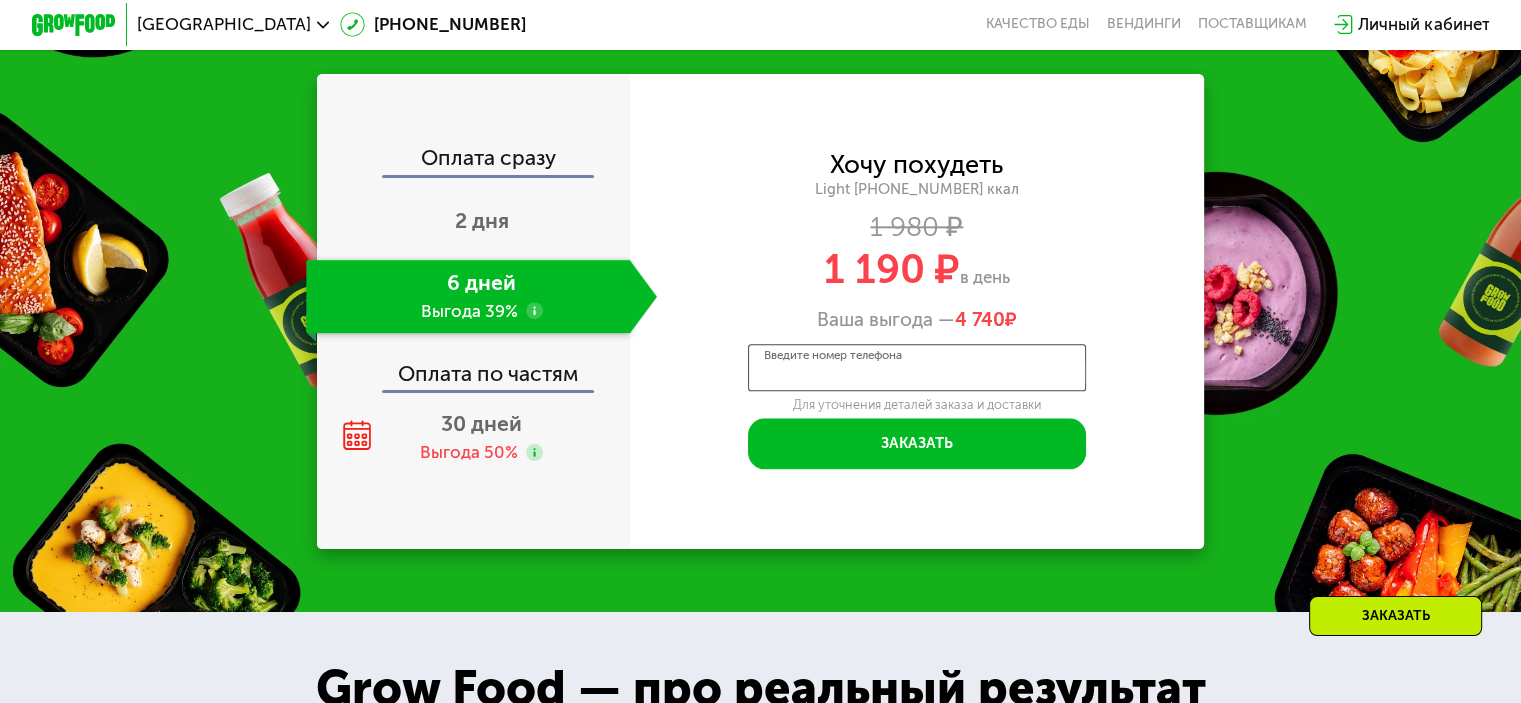 click on "Введите номер телефона" at bounding box center [917, 368] 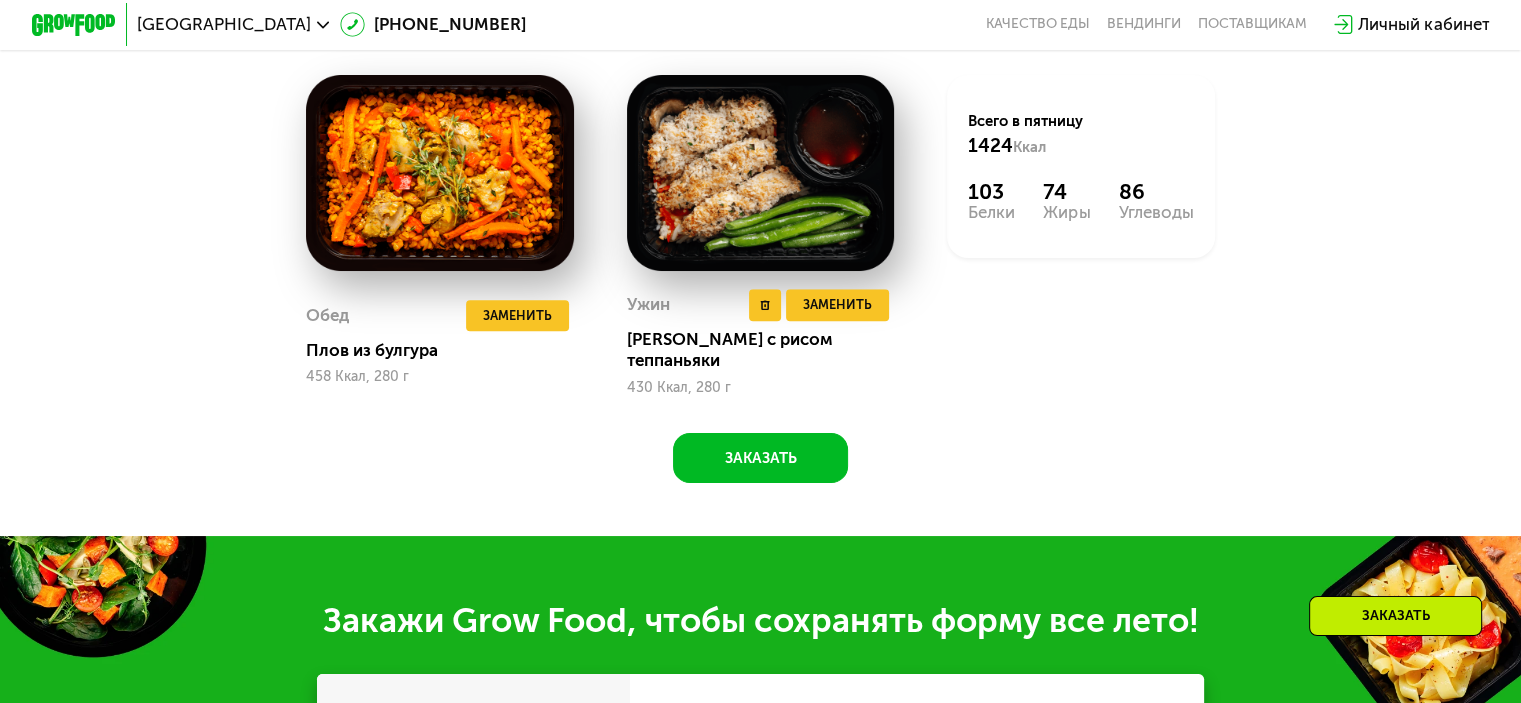 scroll, scrollTop: 1400, scrollLeft: 0, axis: vertical 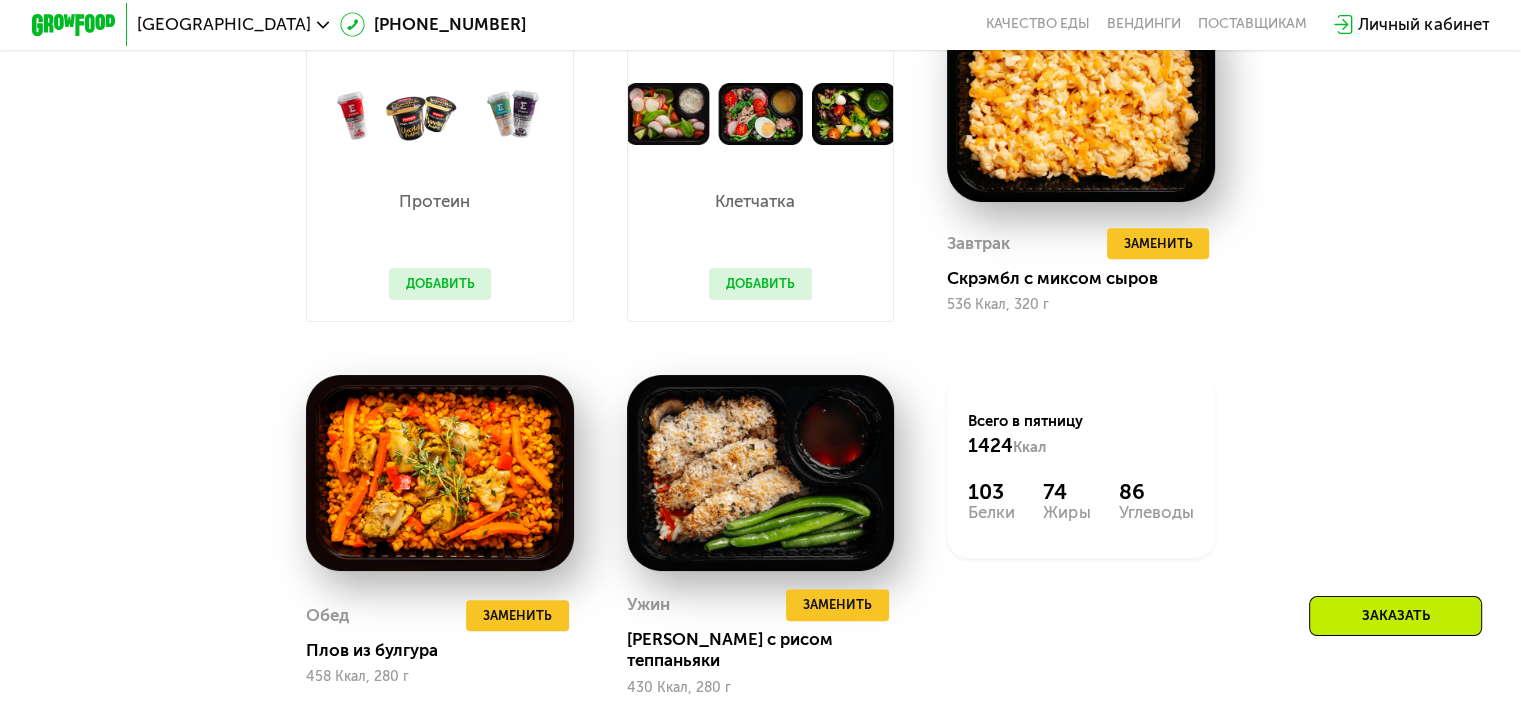 type on "**********" 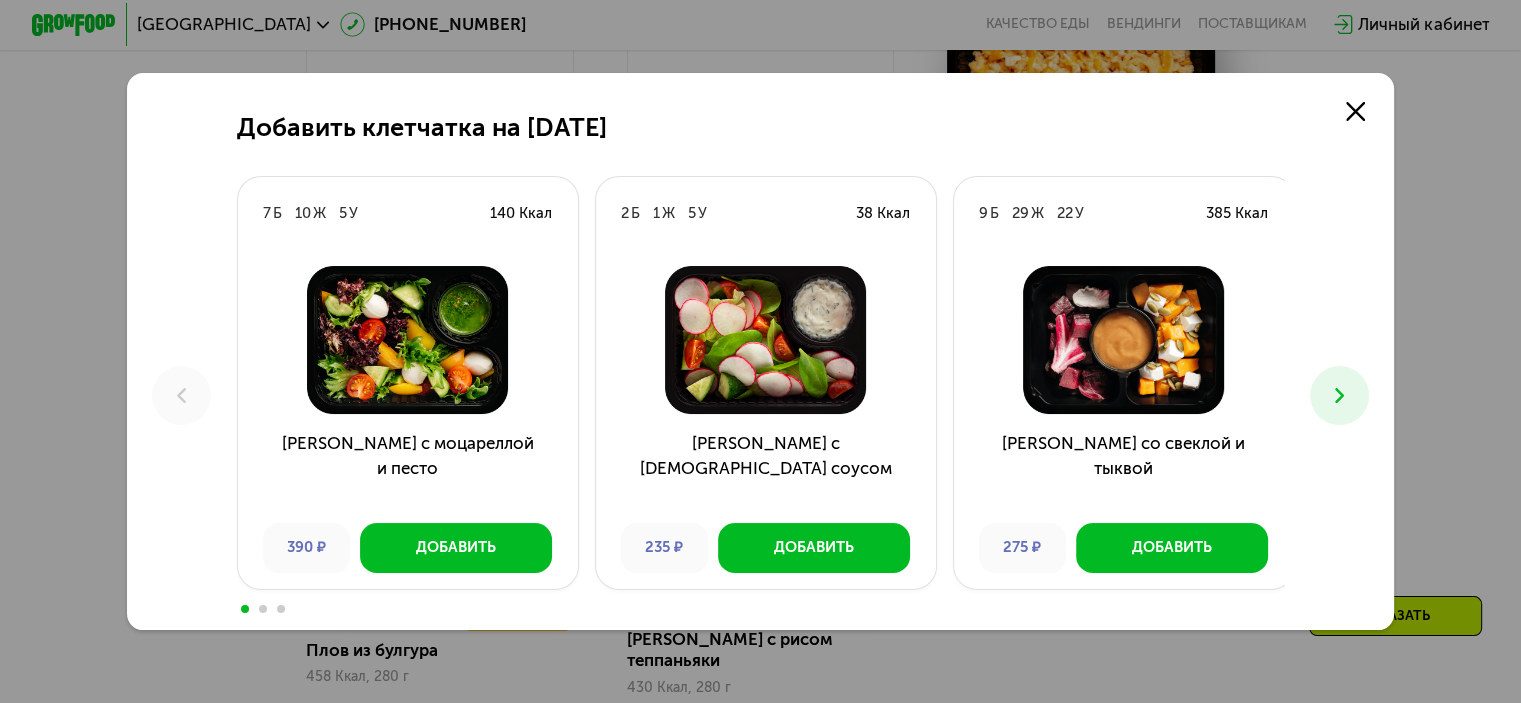 scroll, scrollTop: 0, scrollLeft: 0, axis: both 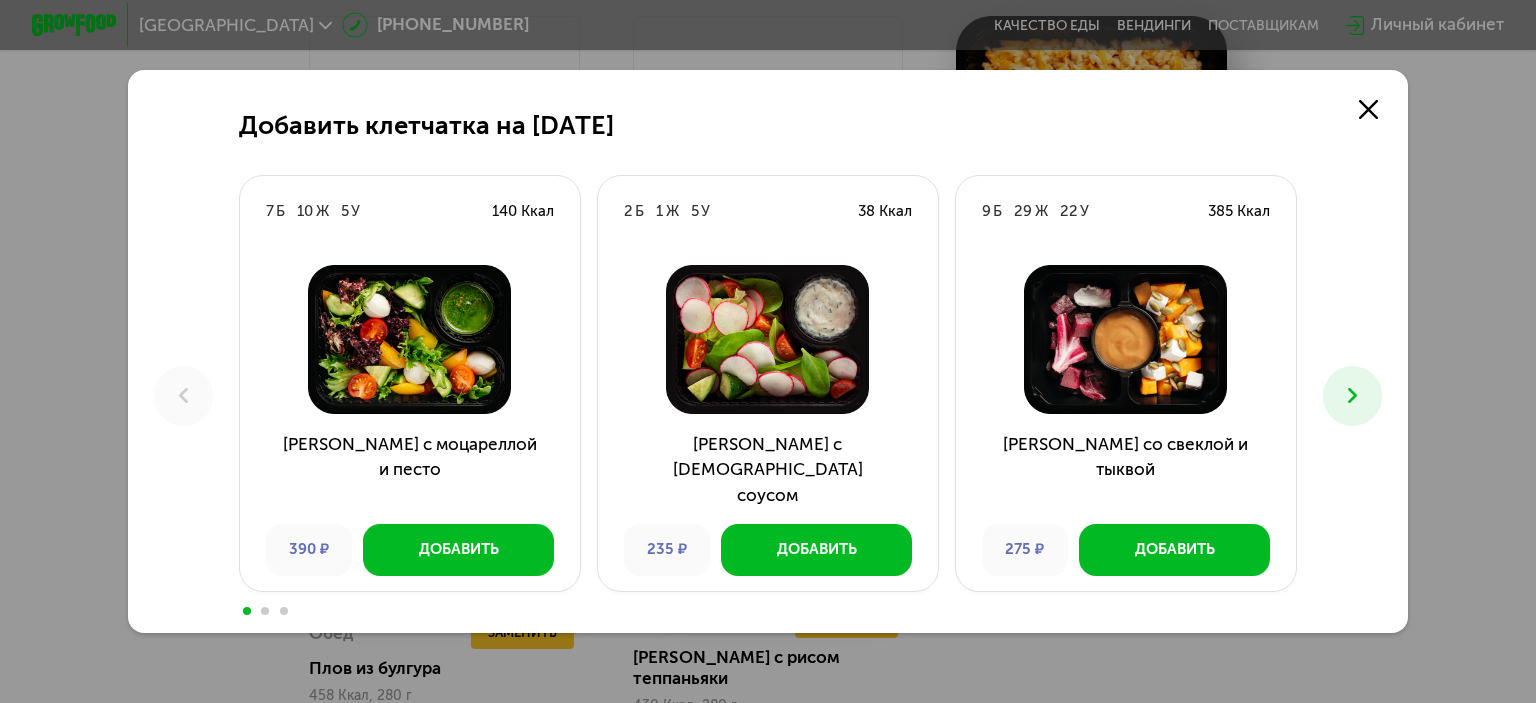 click 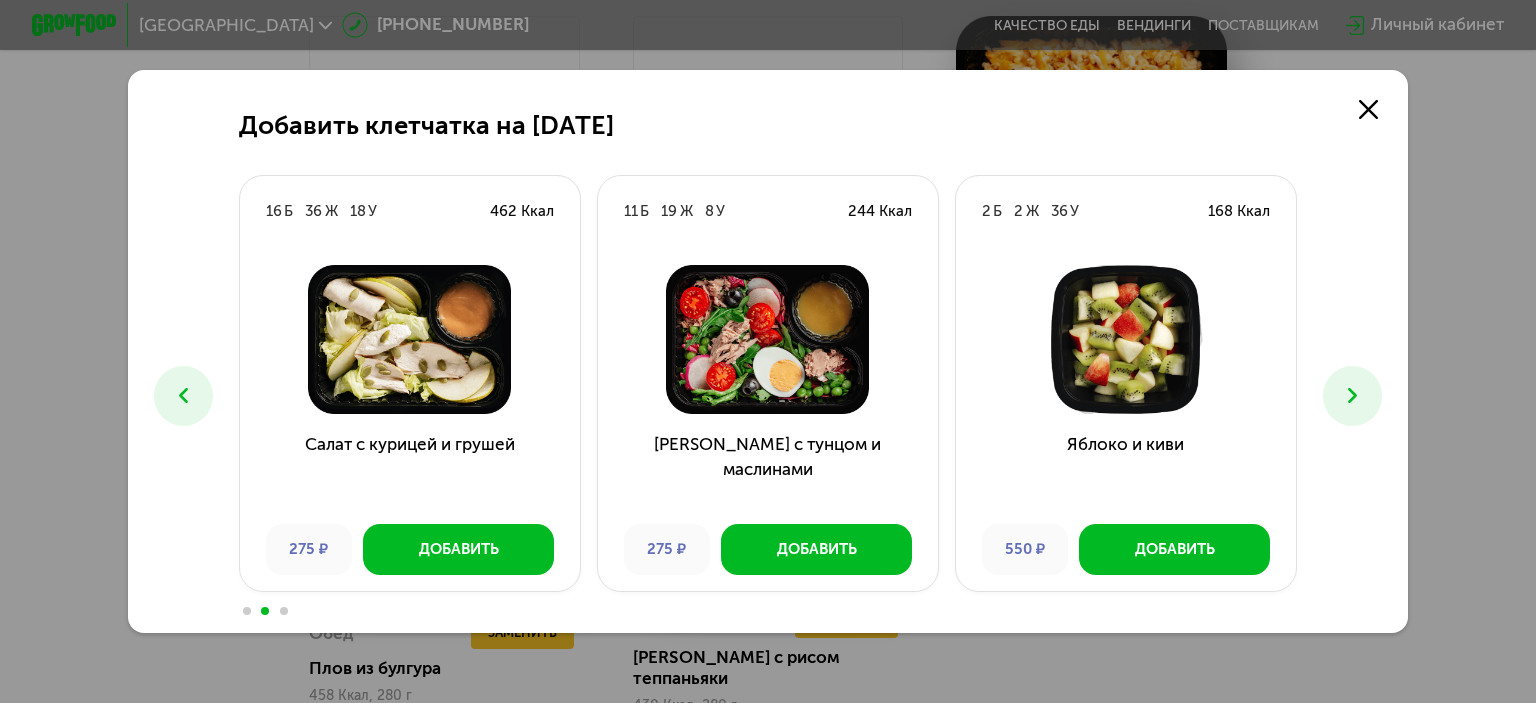 click 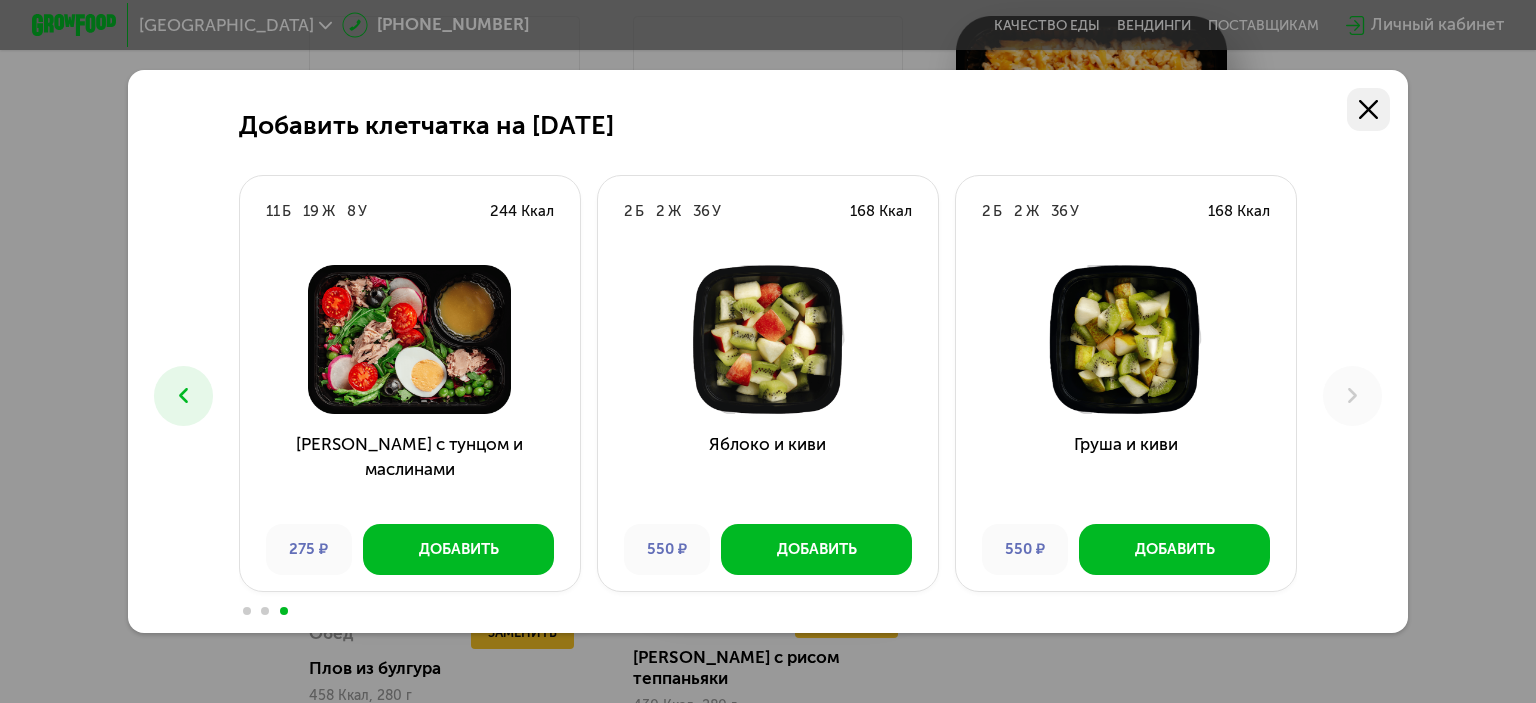click 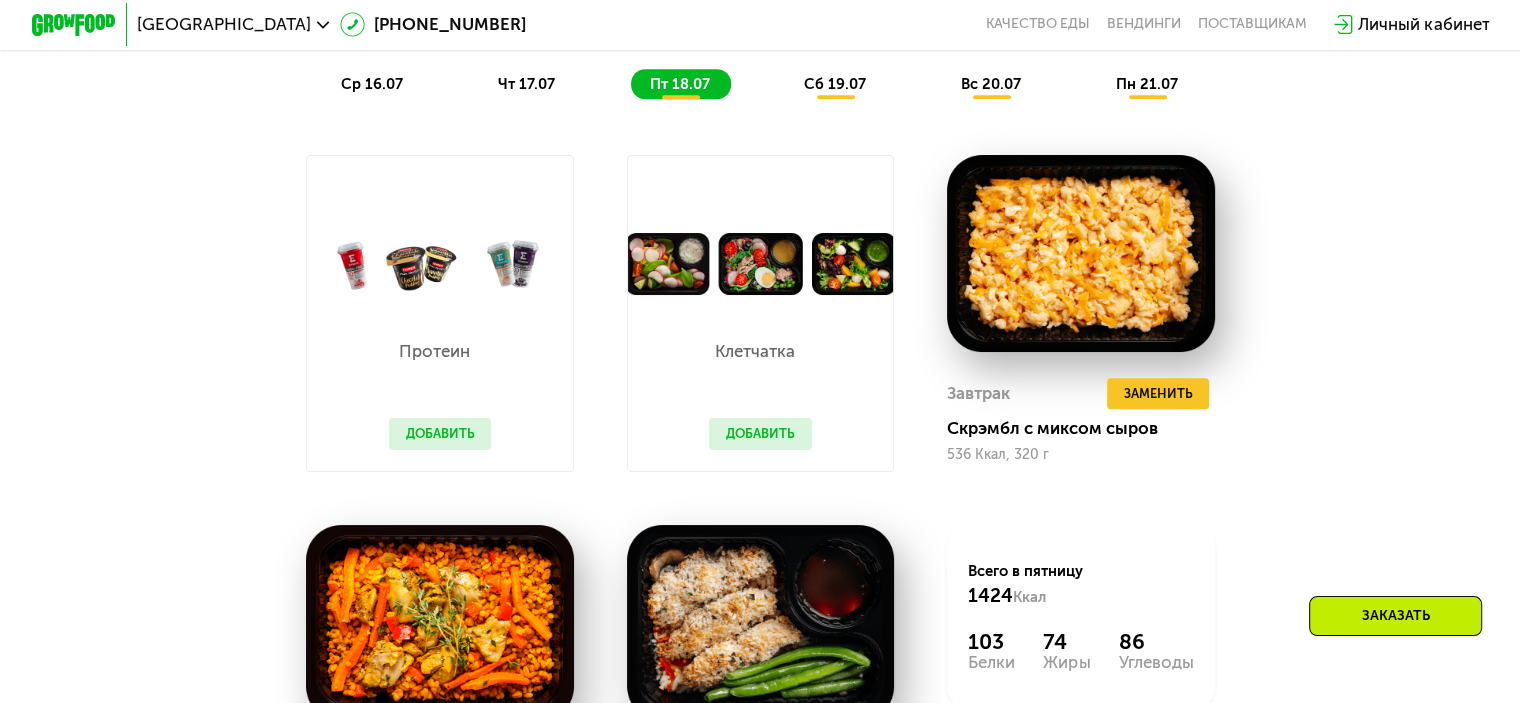 scroll, scrollTop: 1100, scrollLeft: 0, axis: vertical 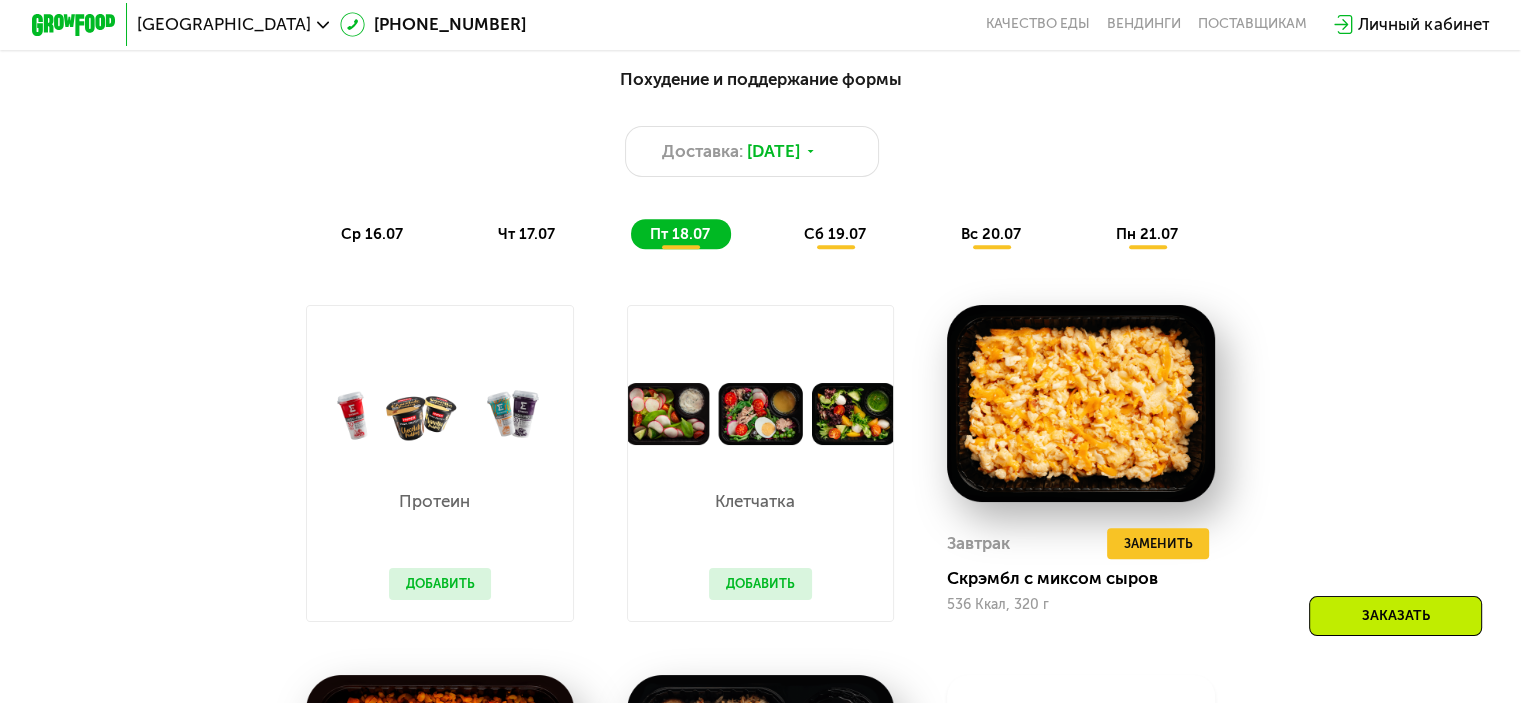 click on "чт 17.07" at bounding box center [526, 234] 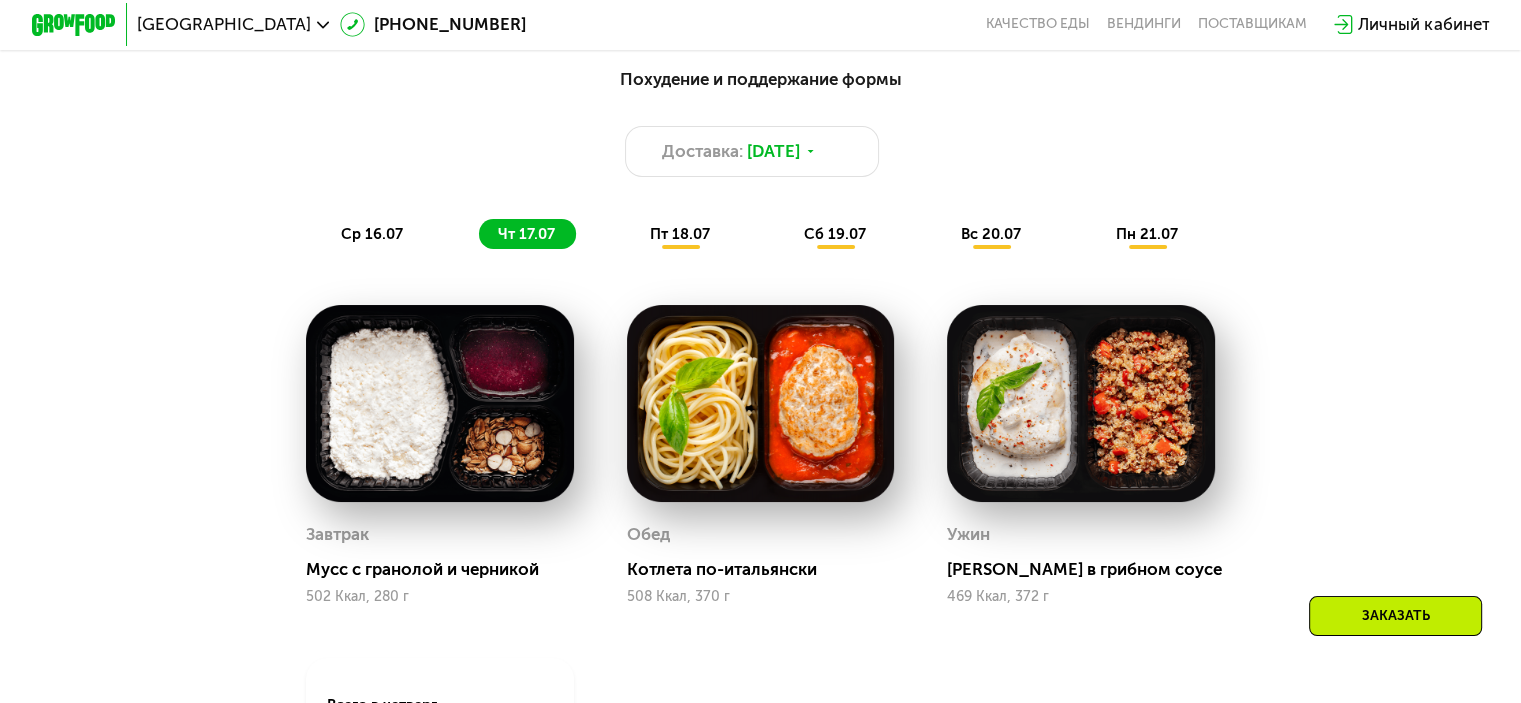 click on "ср 16.07" at bounding box center (372, 234) 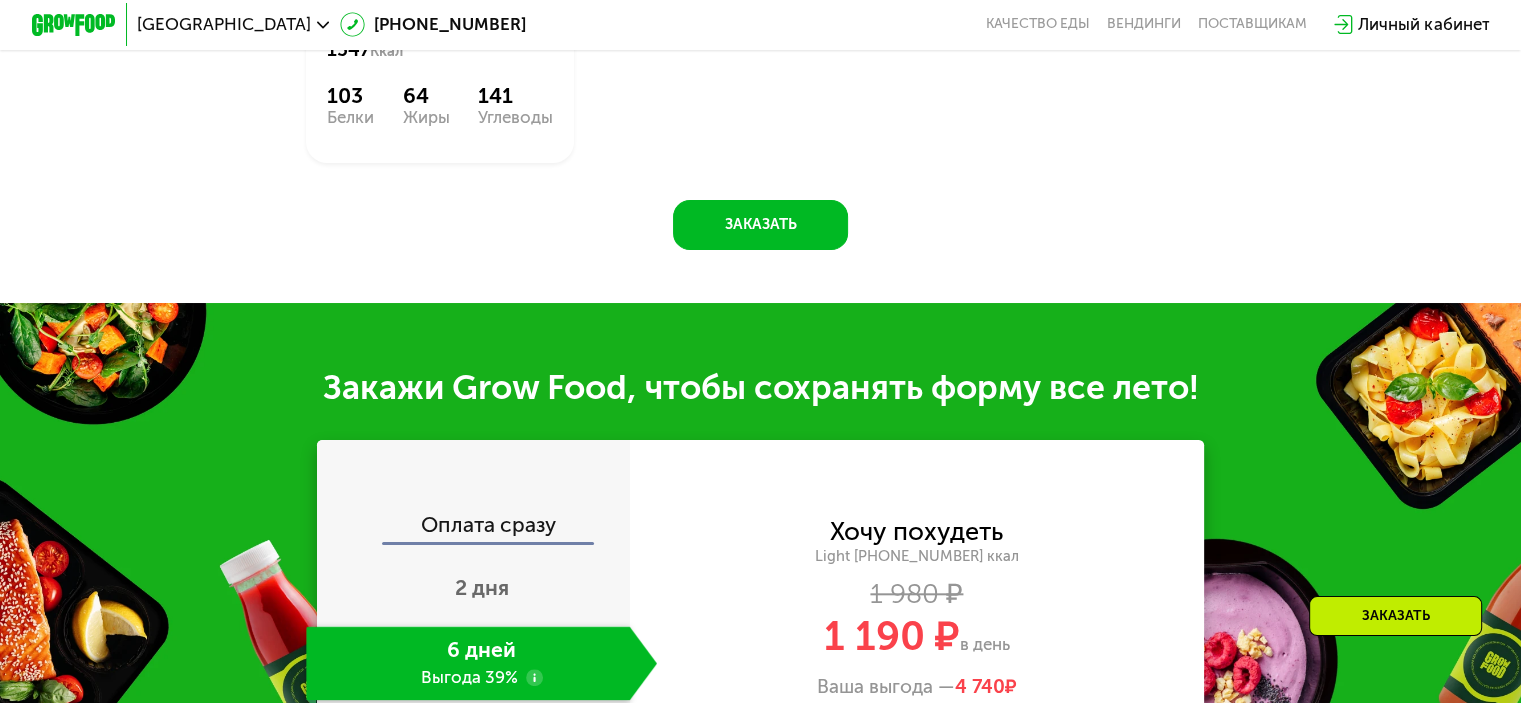 scroll, scrollTop: 2200, scrollLeft: 0, axis: vertical 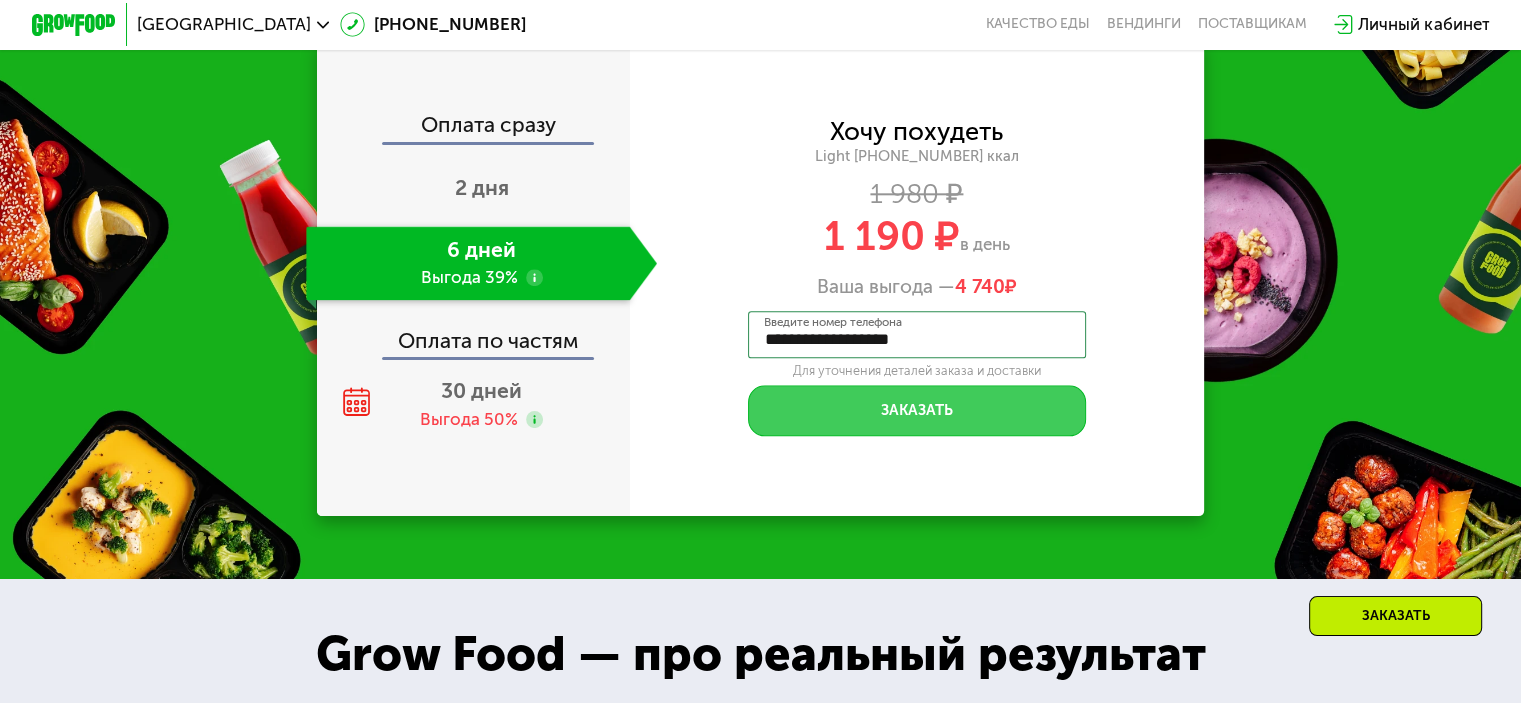 click on "Заказать" at bounding box center (917, 410) 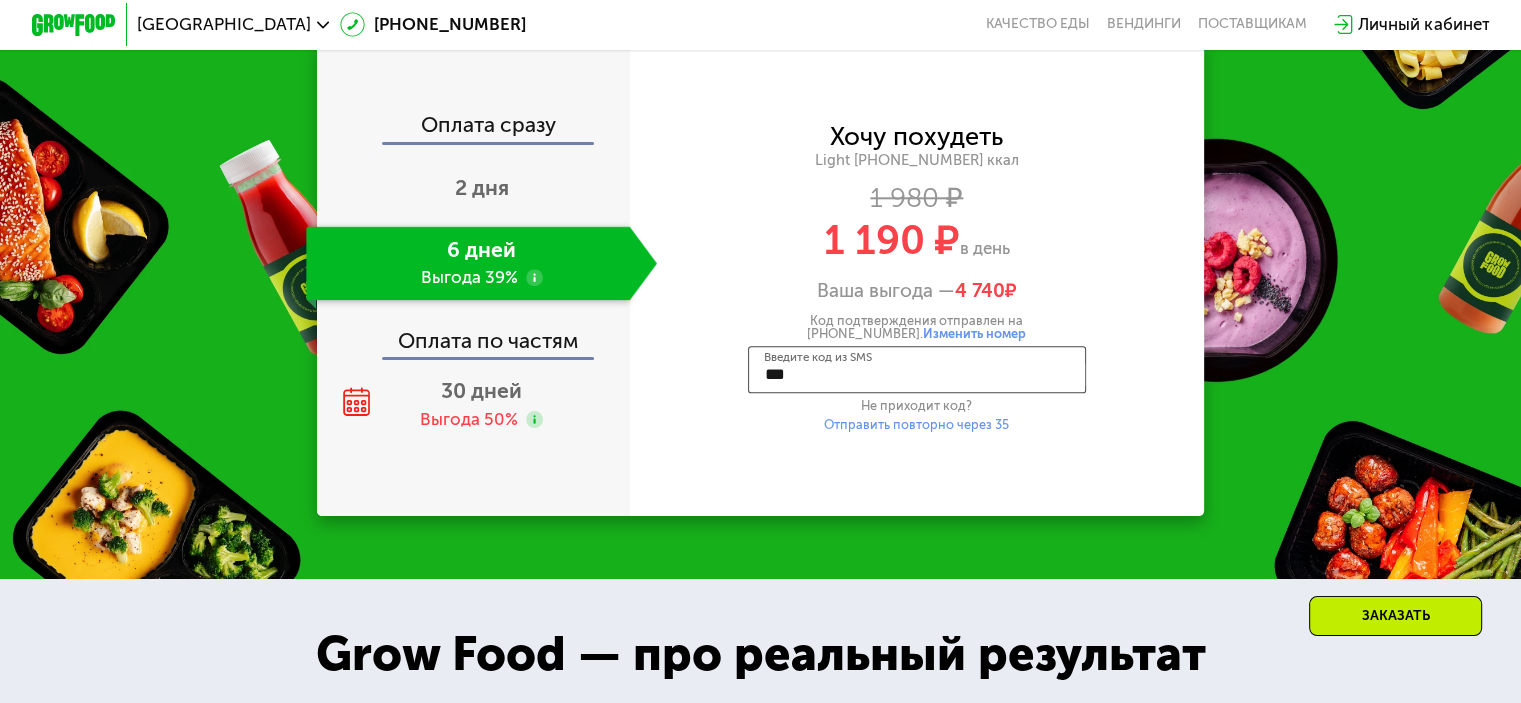 type on "****" 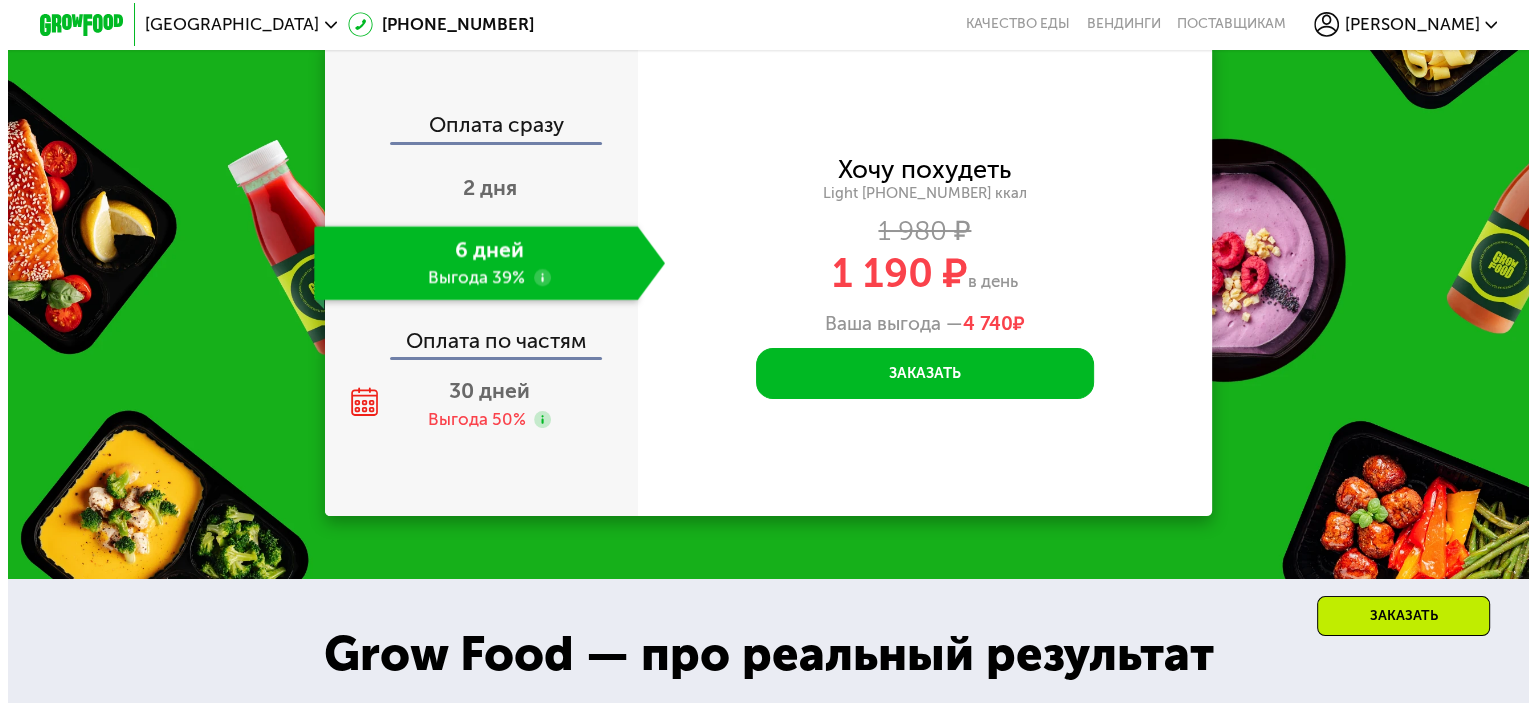 scroll, scrollTop: 0, scrollLeft: 0, axis: both 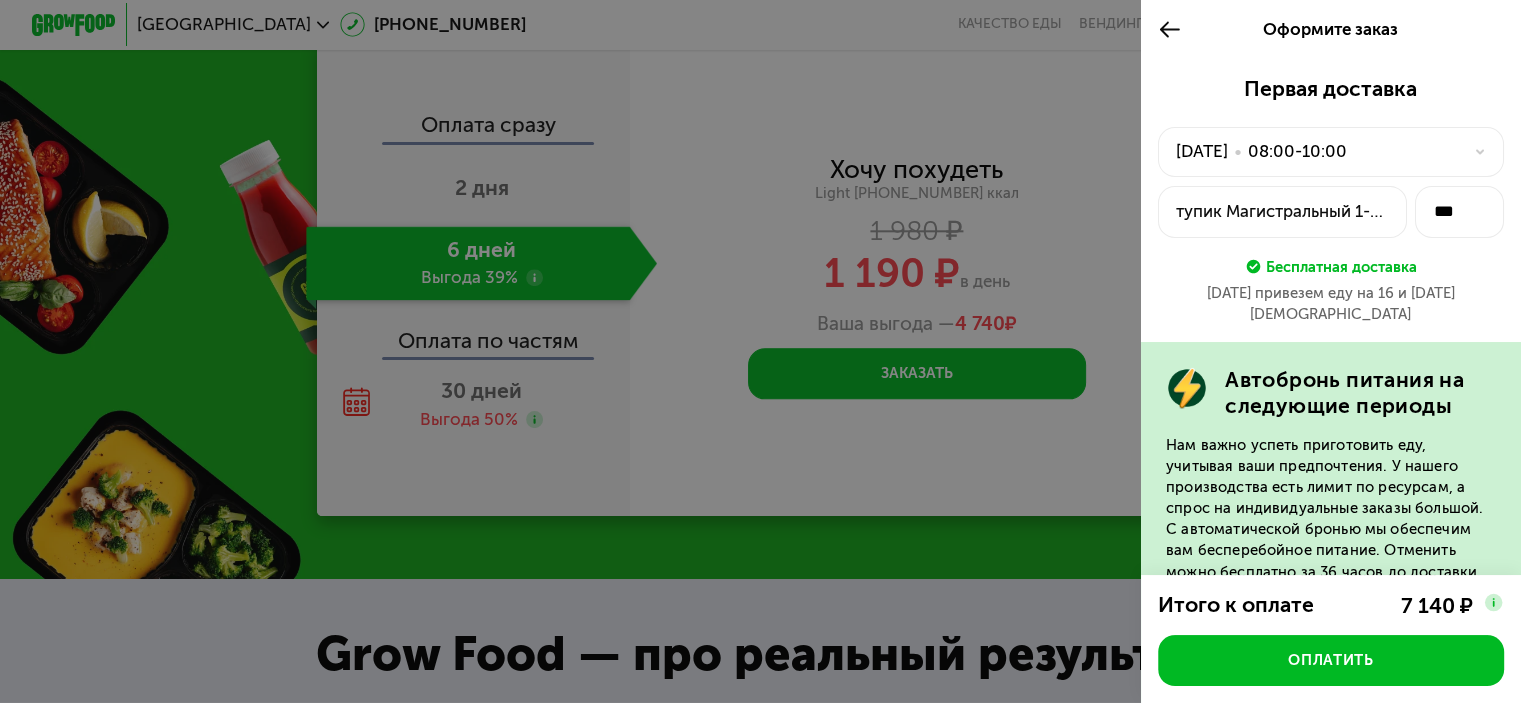click on "тупик Магистральный 1-й, 11" 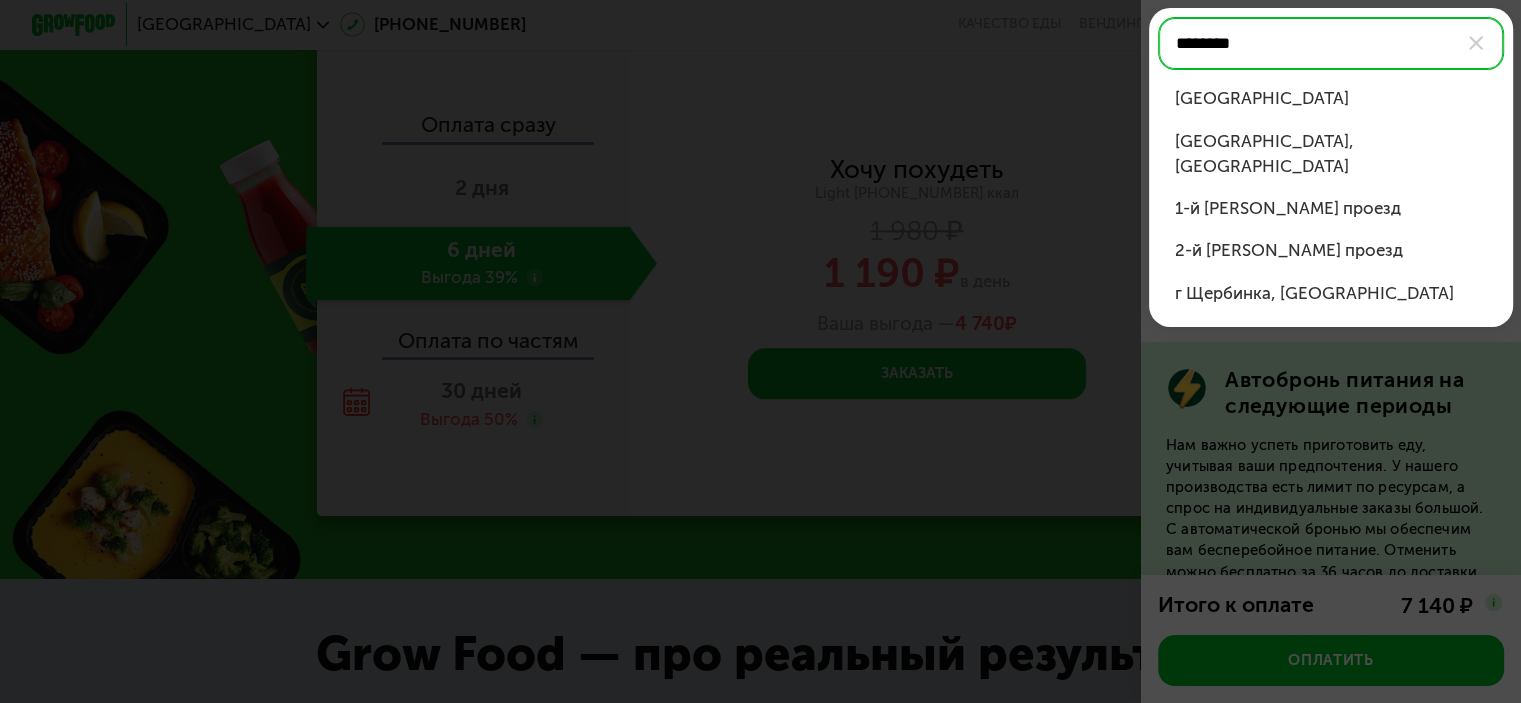 click on "[GEOGRAPHIC_DATA]" at bounding box center [1331, 98] 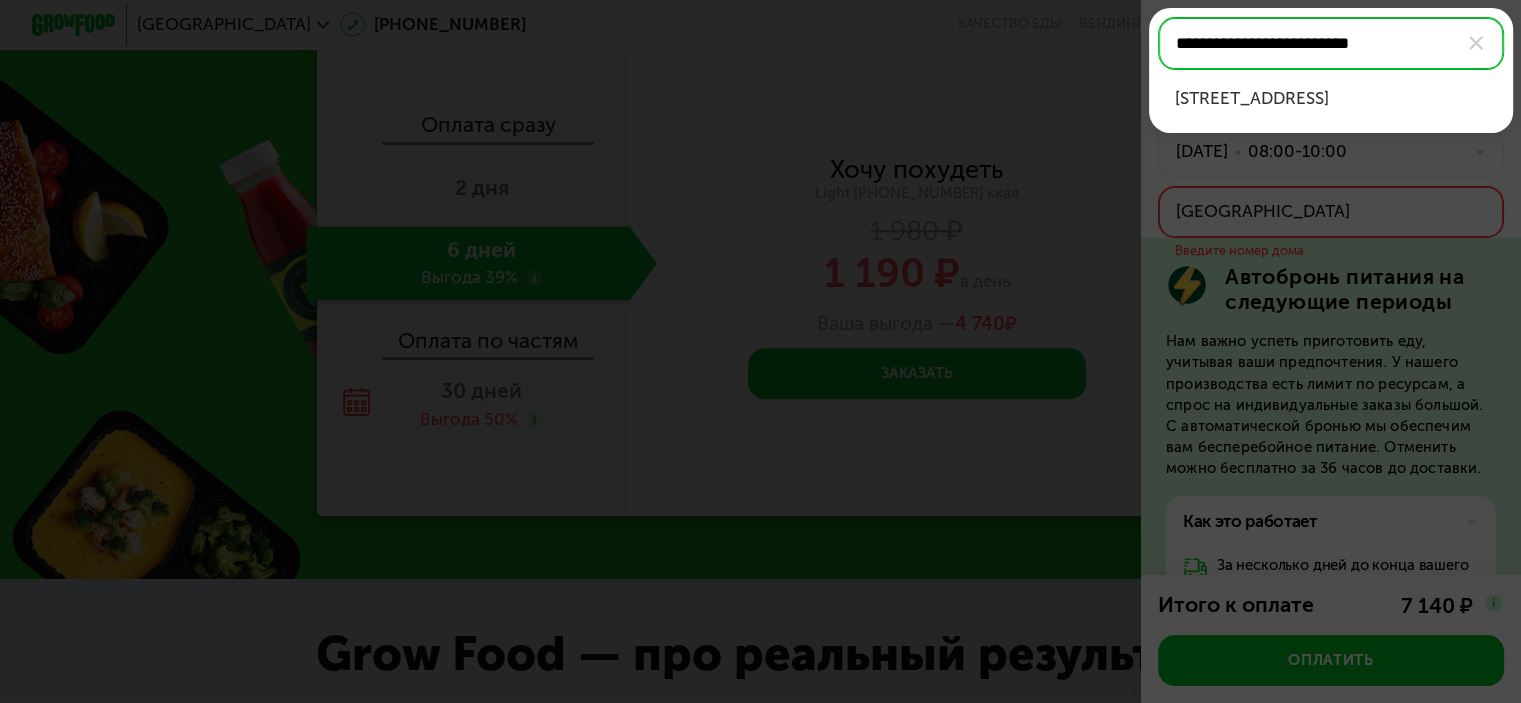 click on "[STREET_ADDRESS]" at bounding box center [1331, 98] 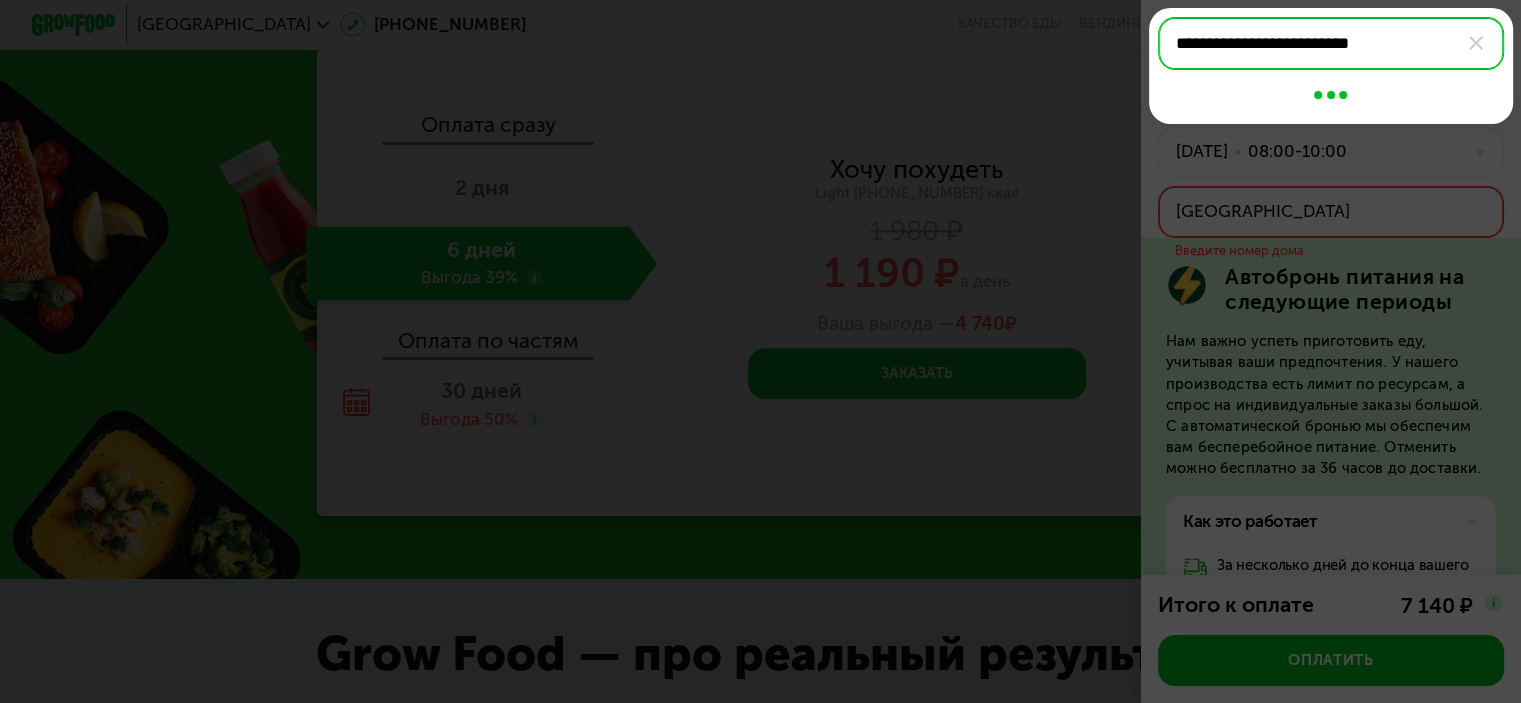 type on "**********" 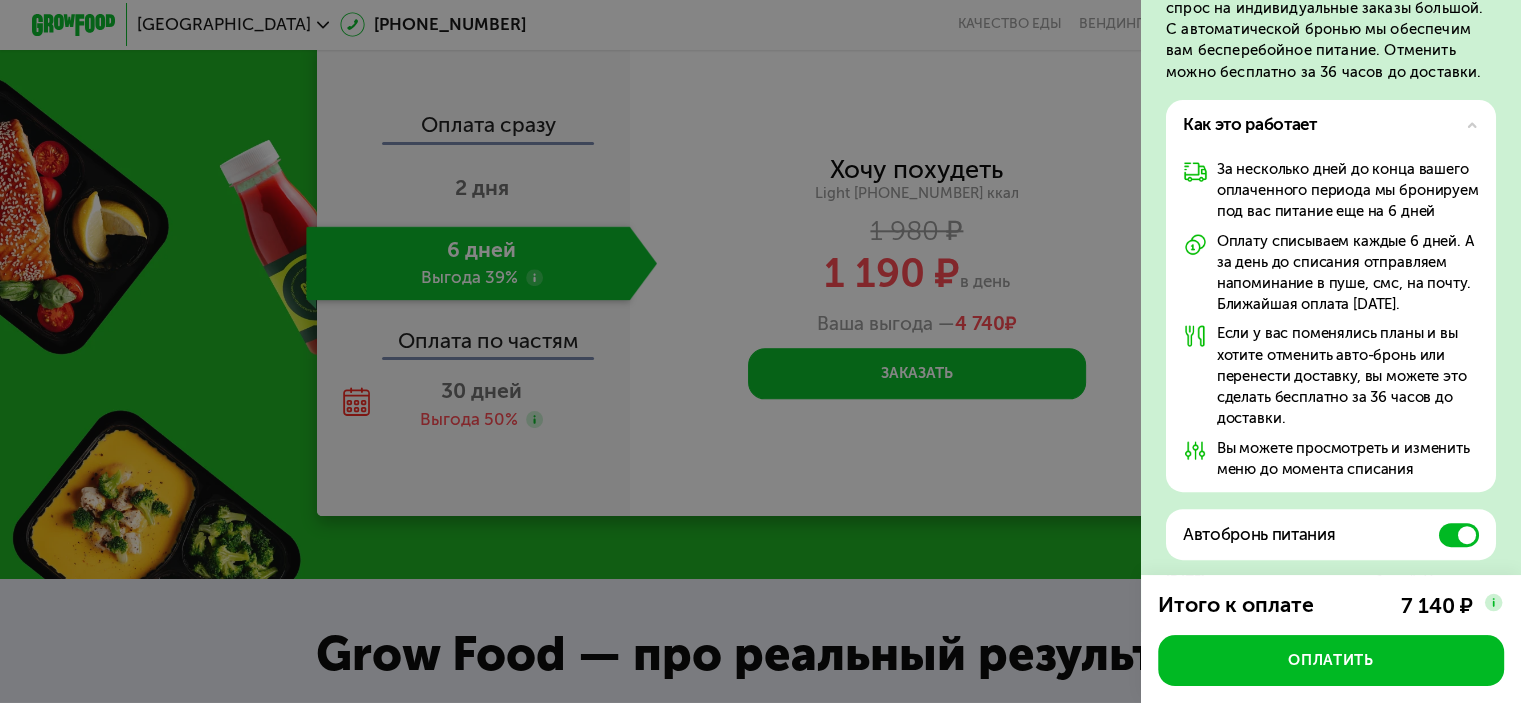 scroll, scrollTop: 700, scrollLeft: 0, axis: vertical 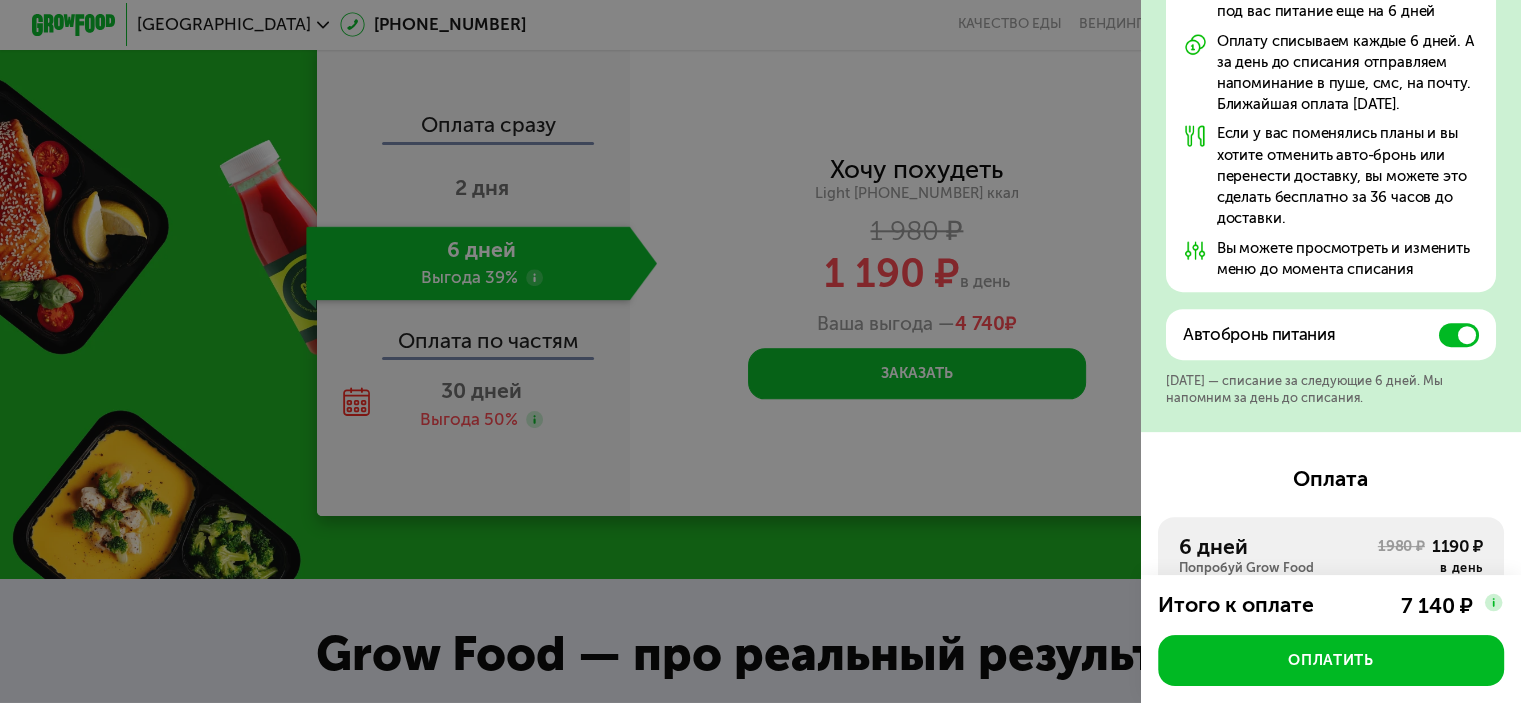 click at bounding box center (1459, 335) 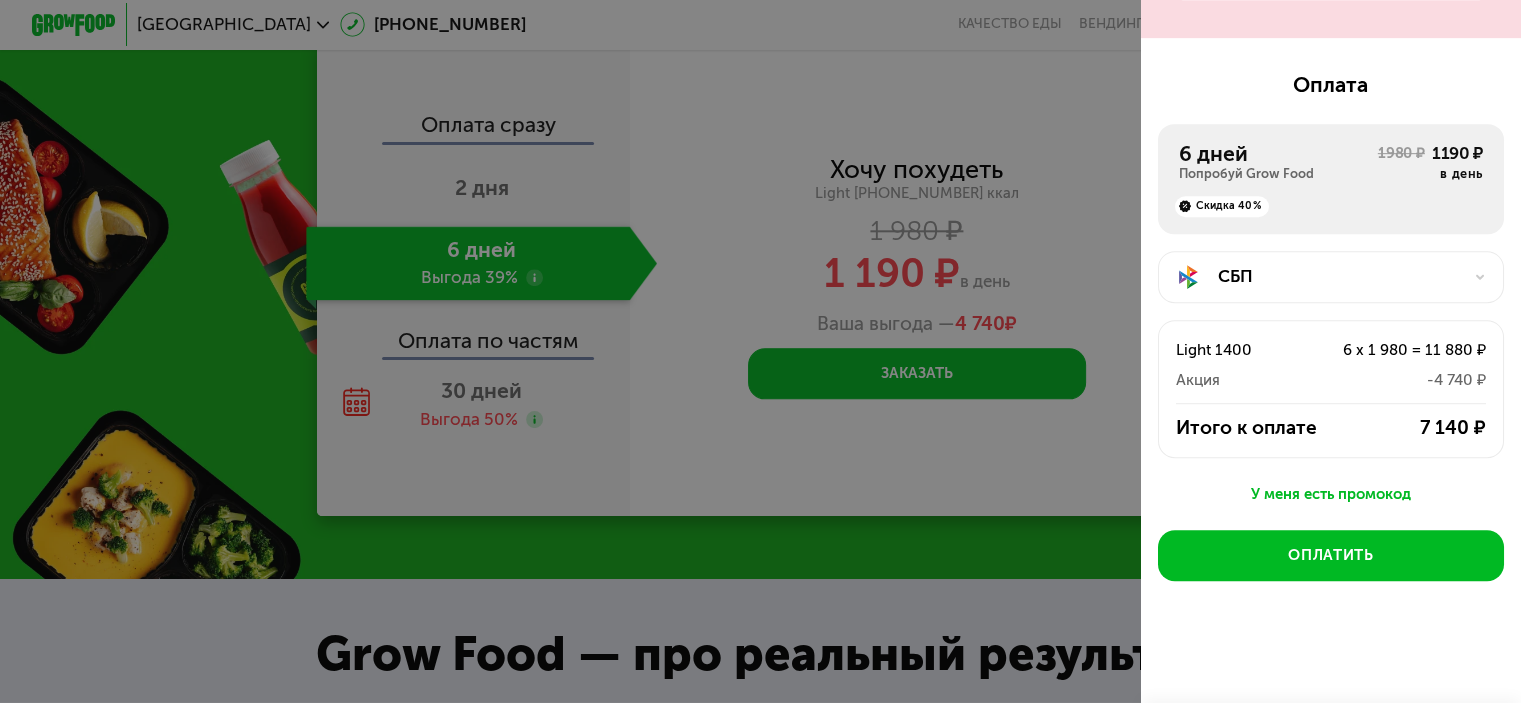 scroll, scrollTop: 1100, scrollLeft: 0, axis: vertical 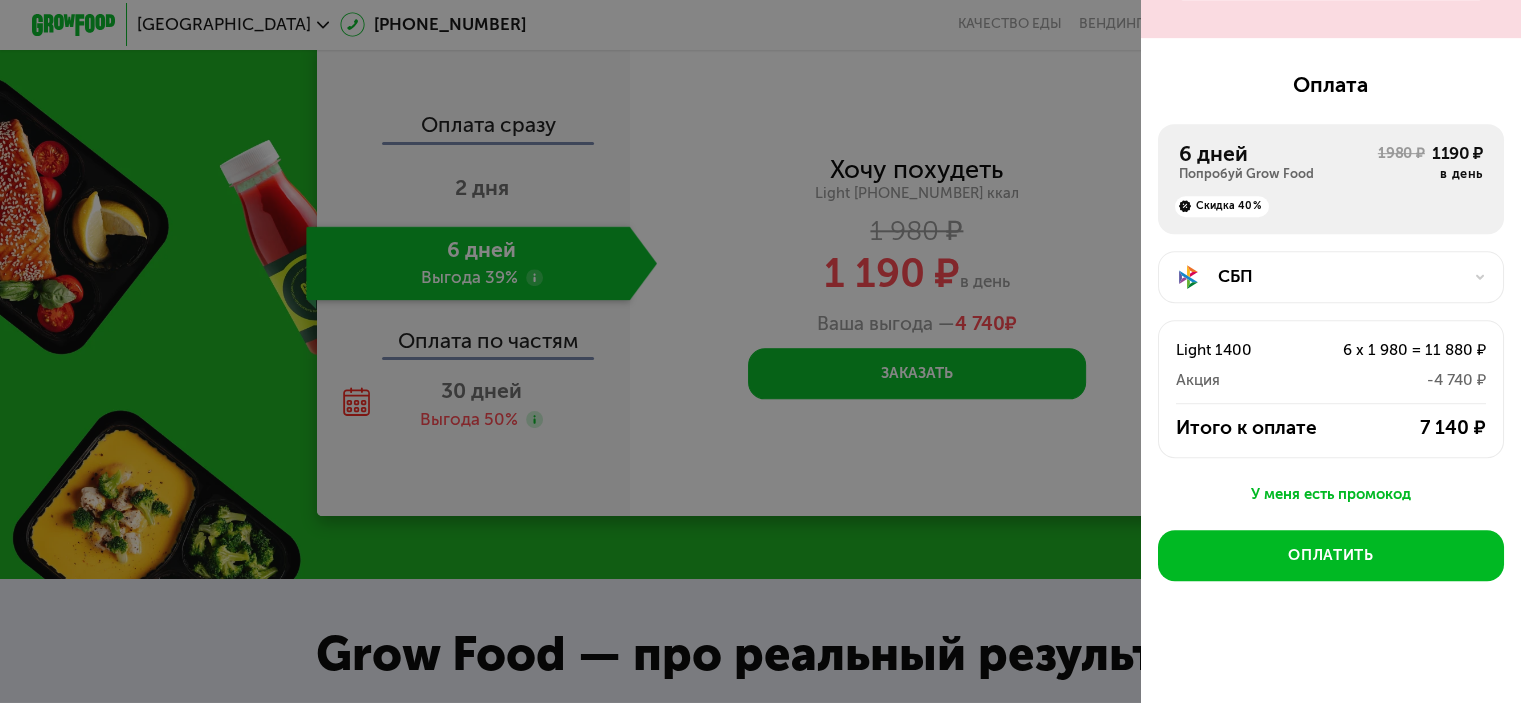click on "СБП" at bounding box center (1339, 276) 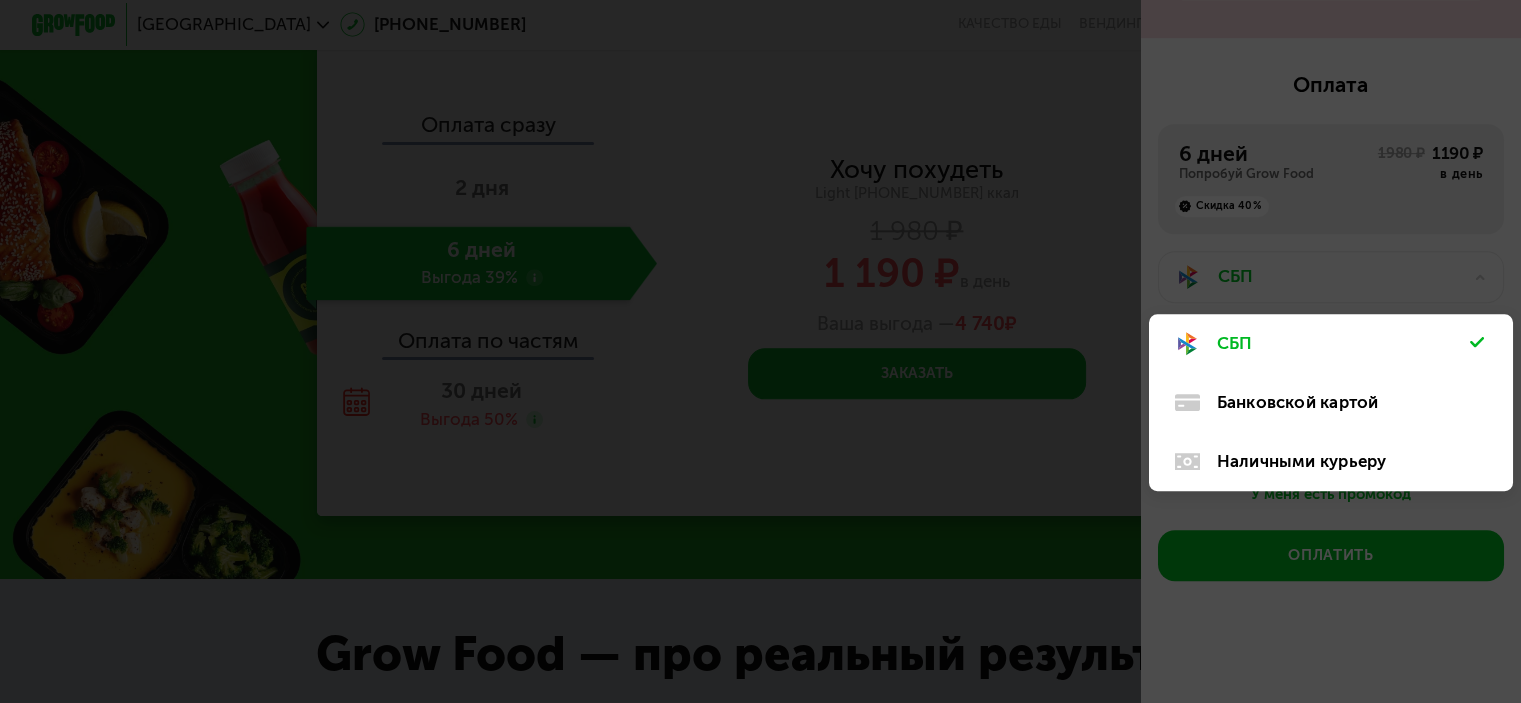 click on "Банковской картой" at bounding box center [1344, 402] 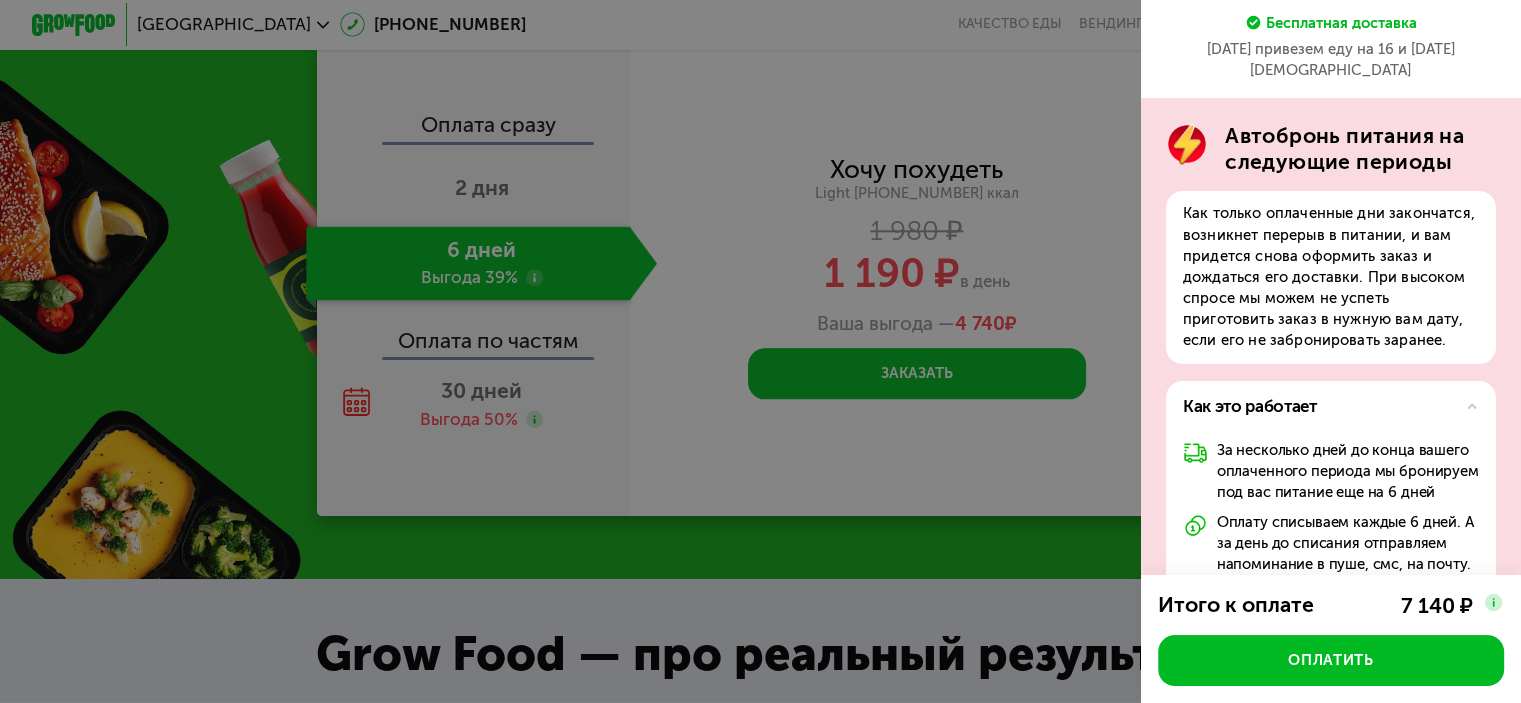 scroll, scrollTop: 0, scrollLeft: 0, axis: both 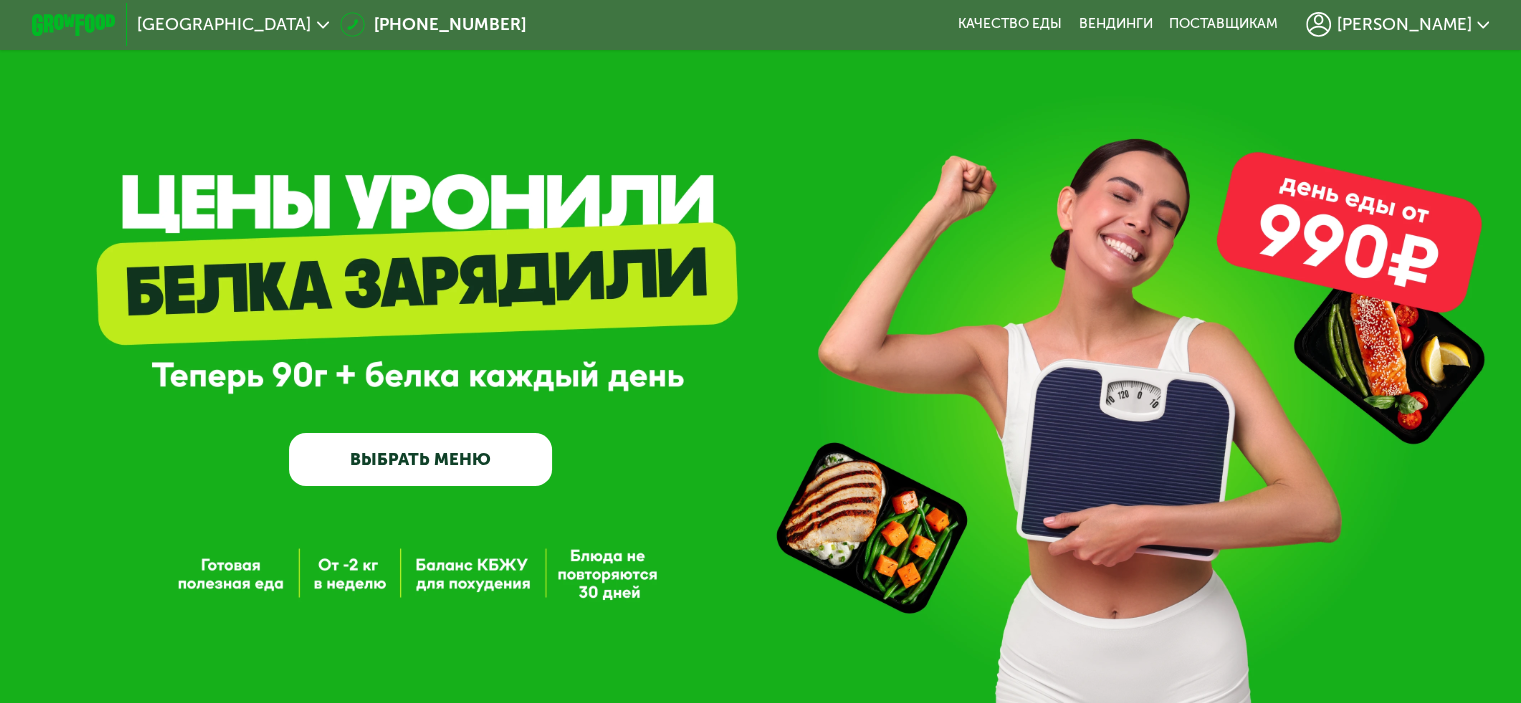 click on "[PERSON_NAME]" at bounding box center (1403, 24) 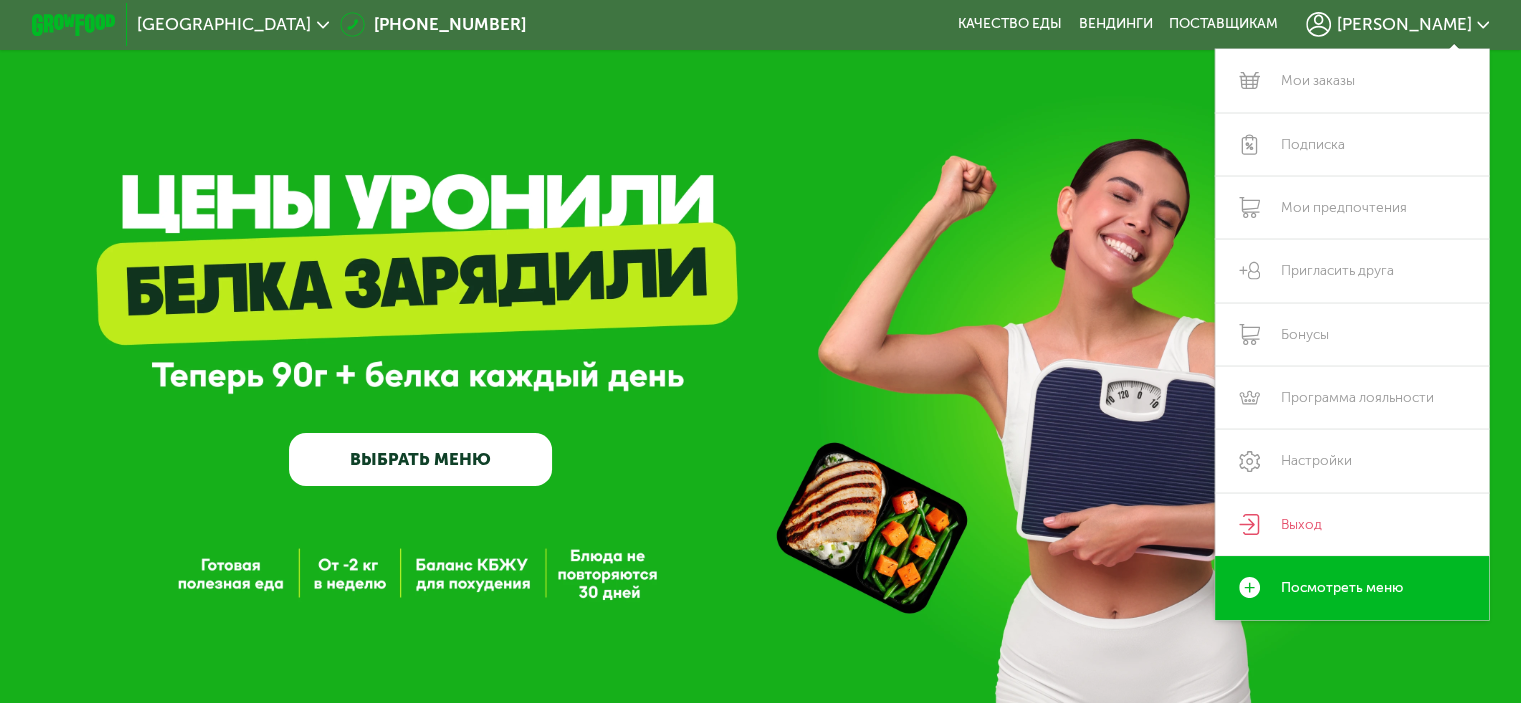 click on "[GEOGRAPHIC_DATA]" 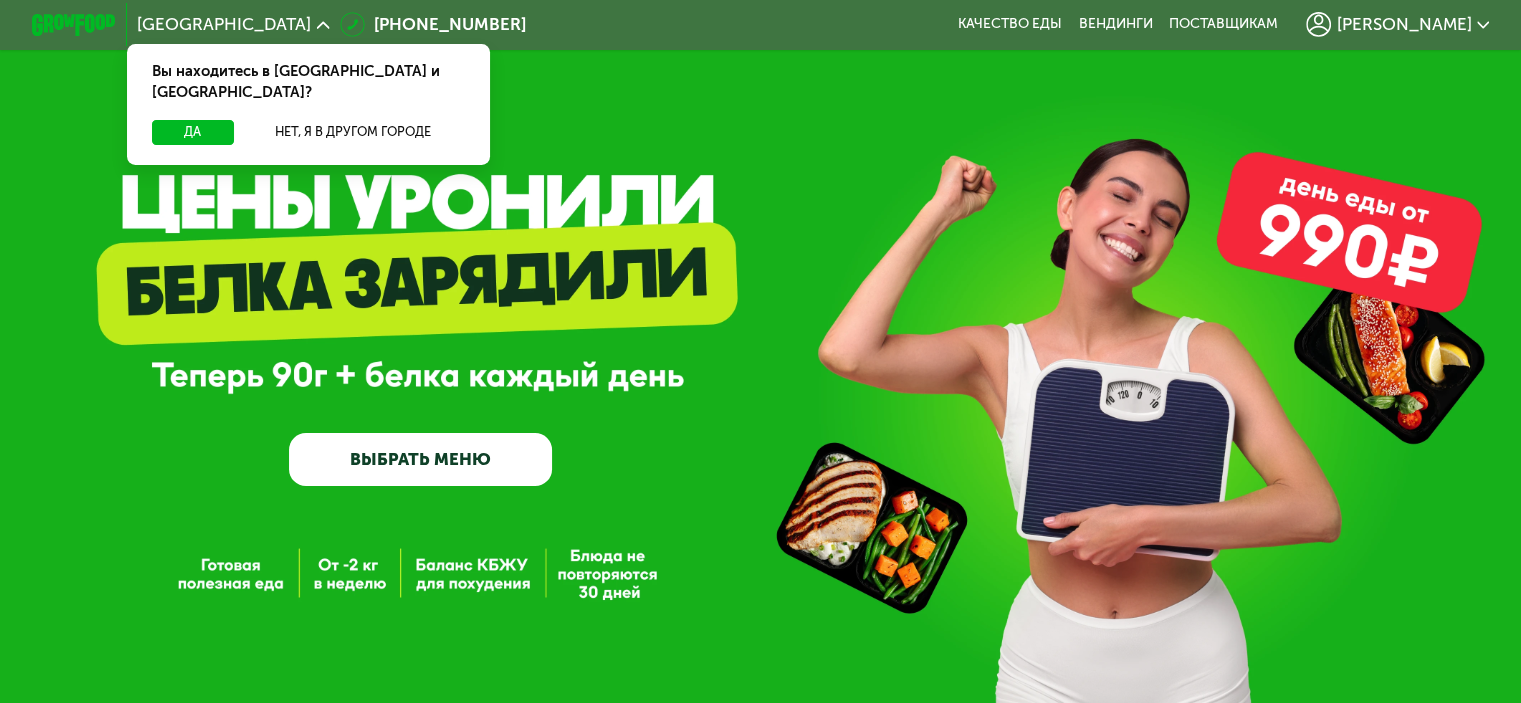 click on "[GEOGRAPHIC_DATA]" 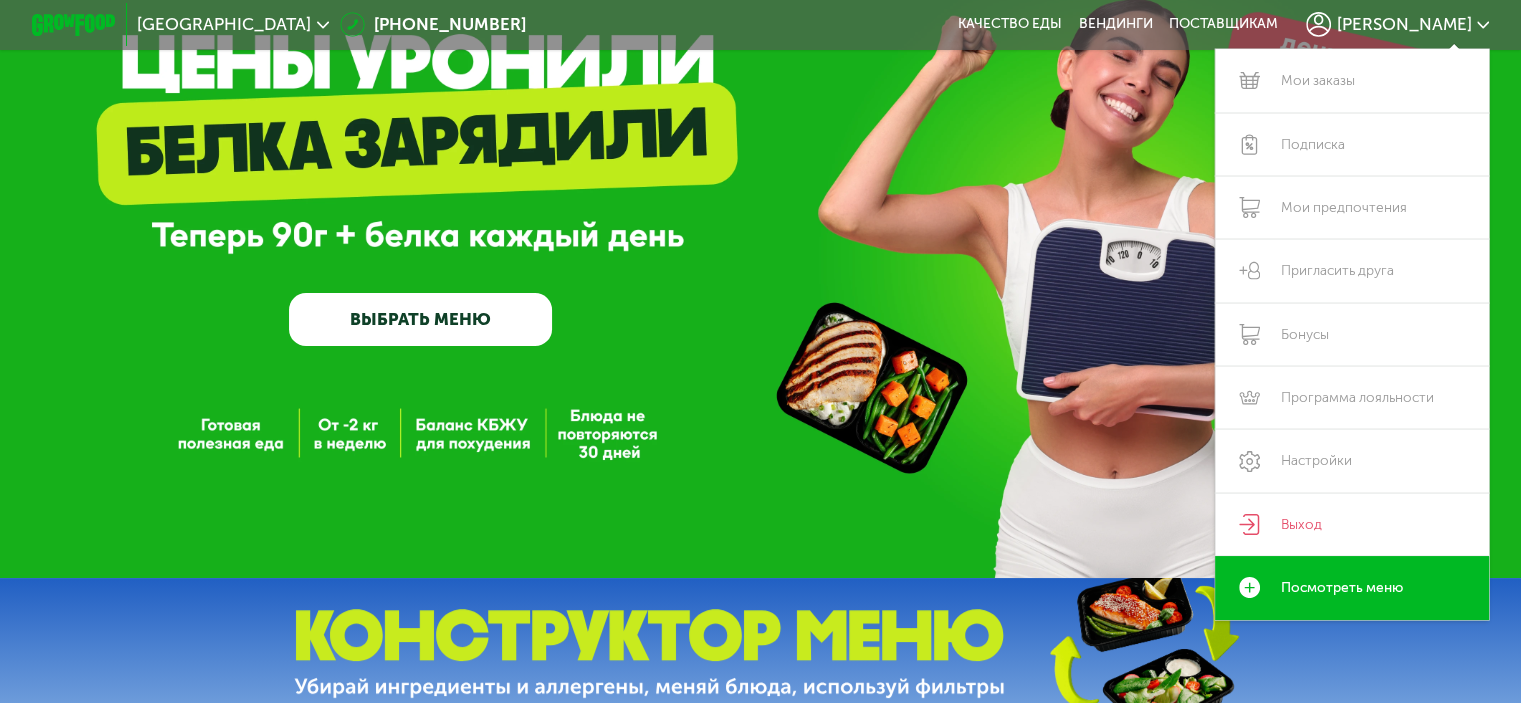 scroll, scrollTop: 200, scrollLeft: 0, axis: vertical 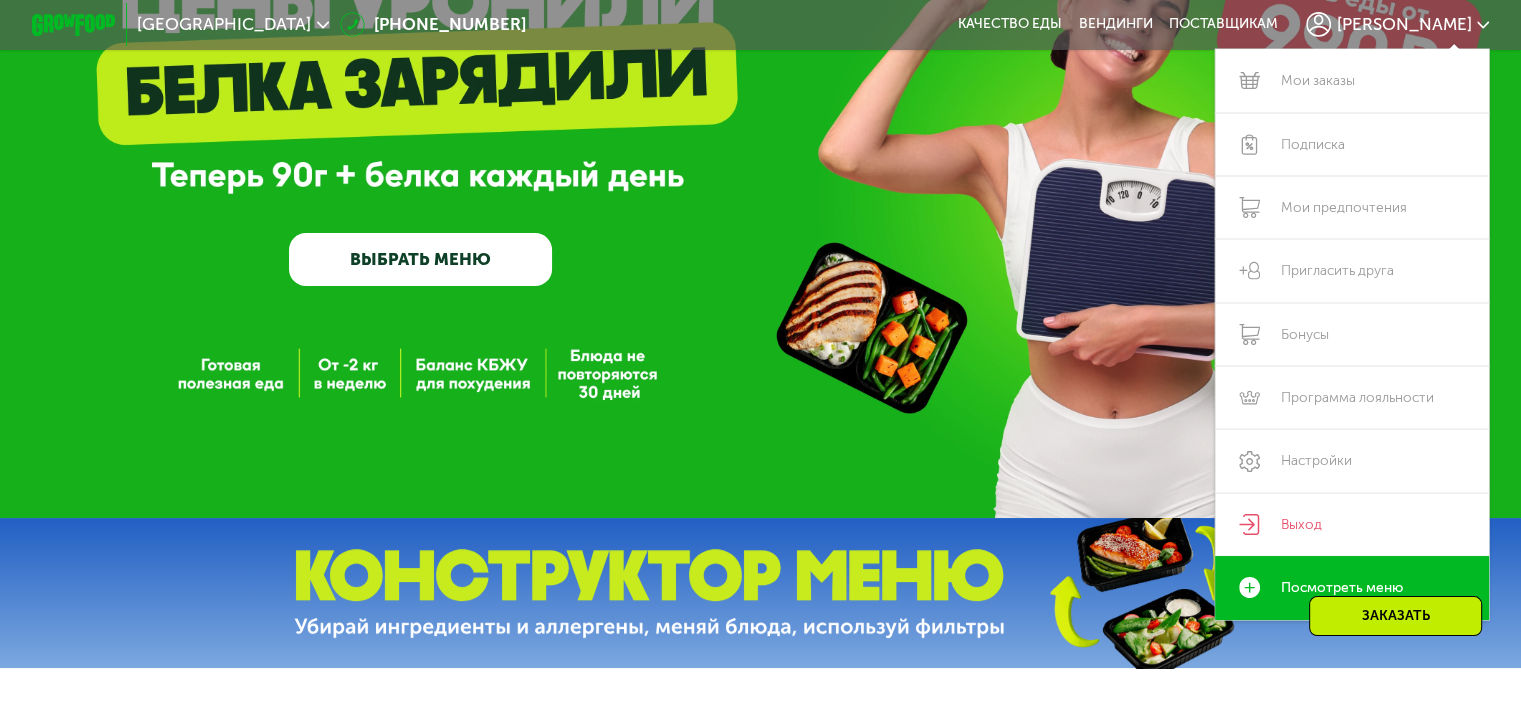 click at bounding box center (760, 593) 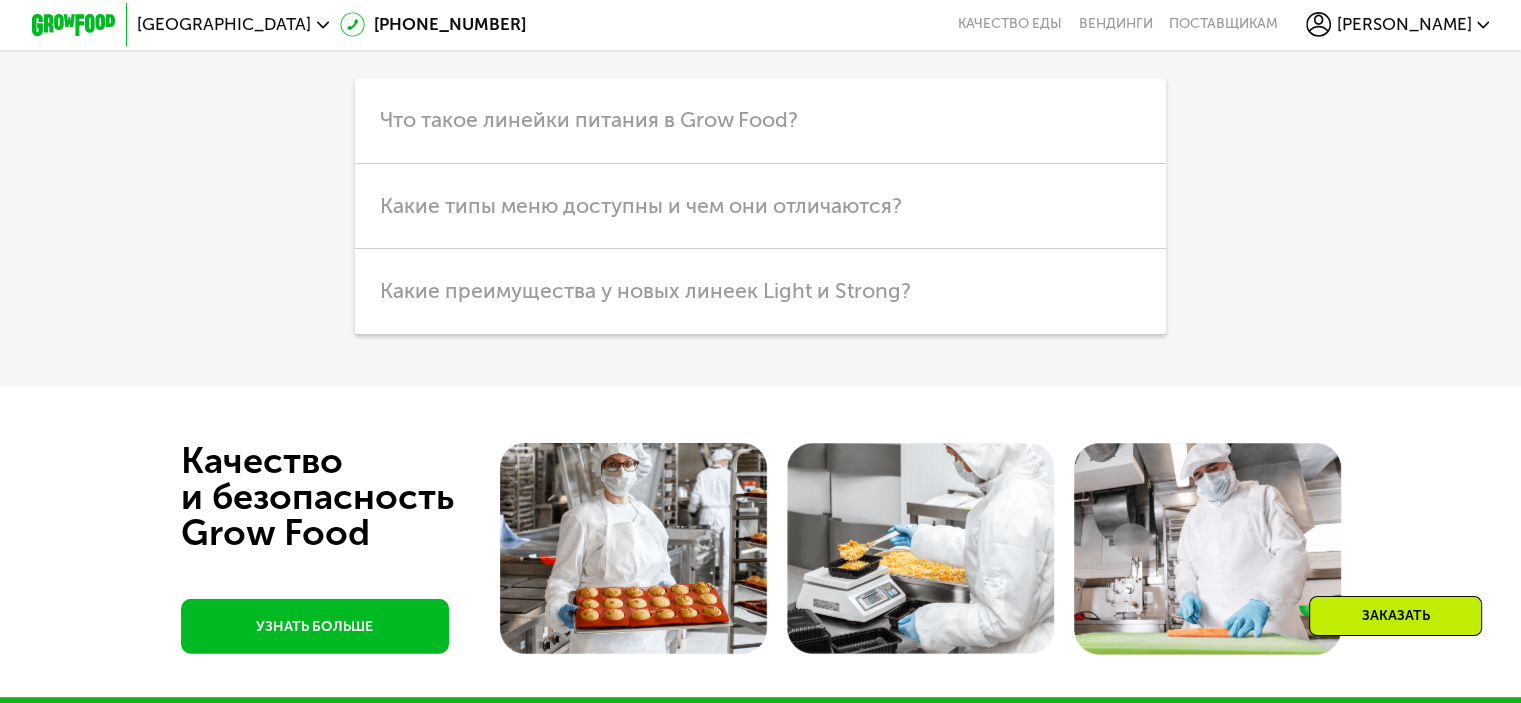 scroll, scrollTop: 5400, scrollLeft: 0, axis: vertical 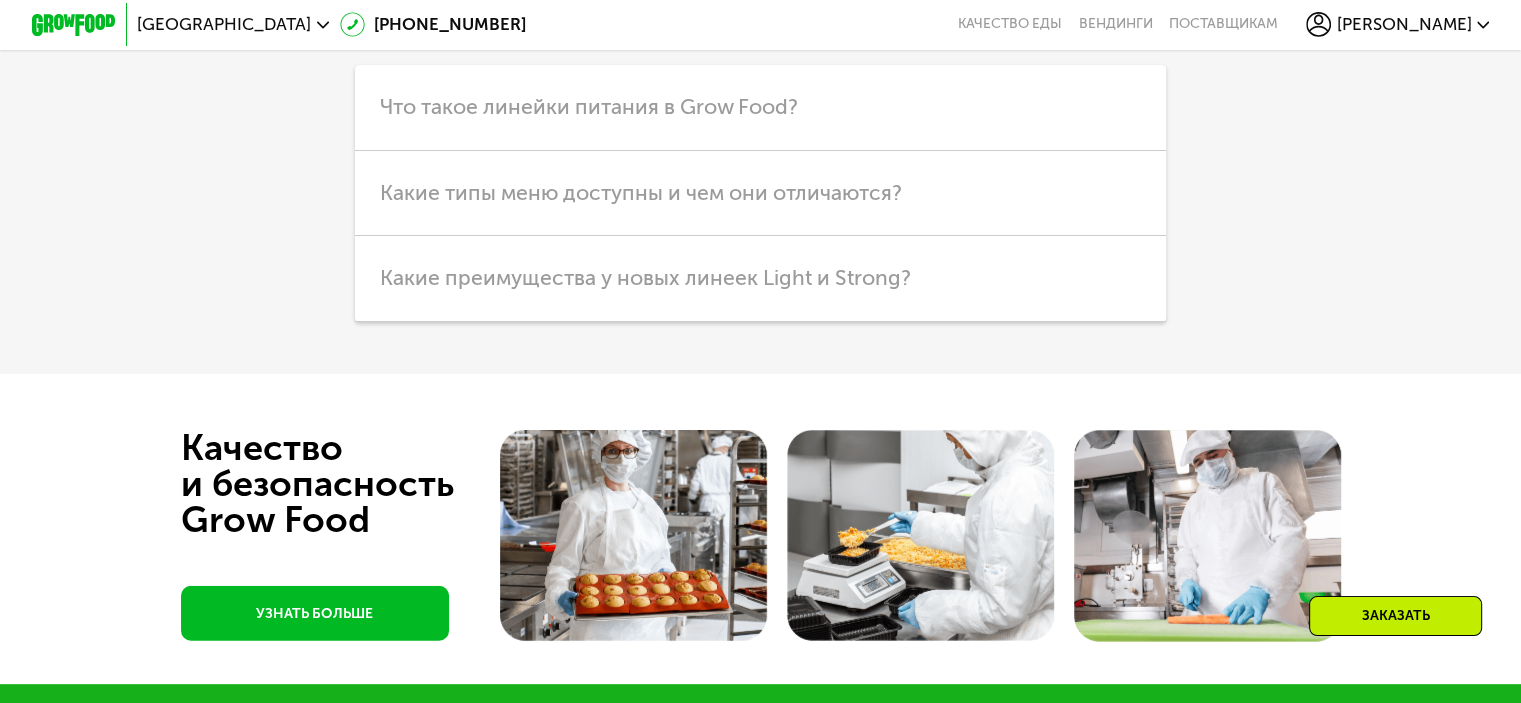 click on "Оплата и доставка" at bounding box center (919, -36) 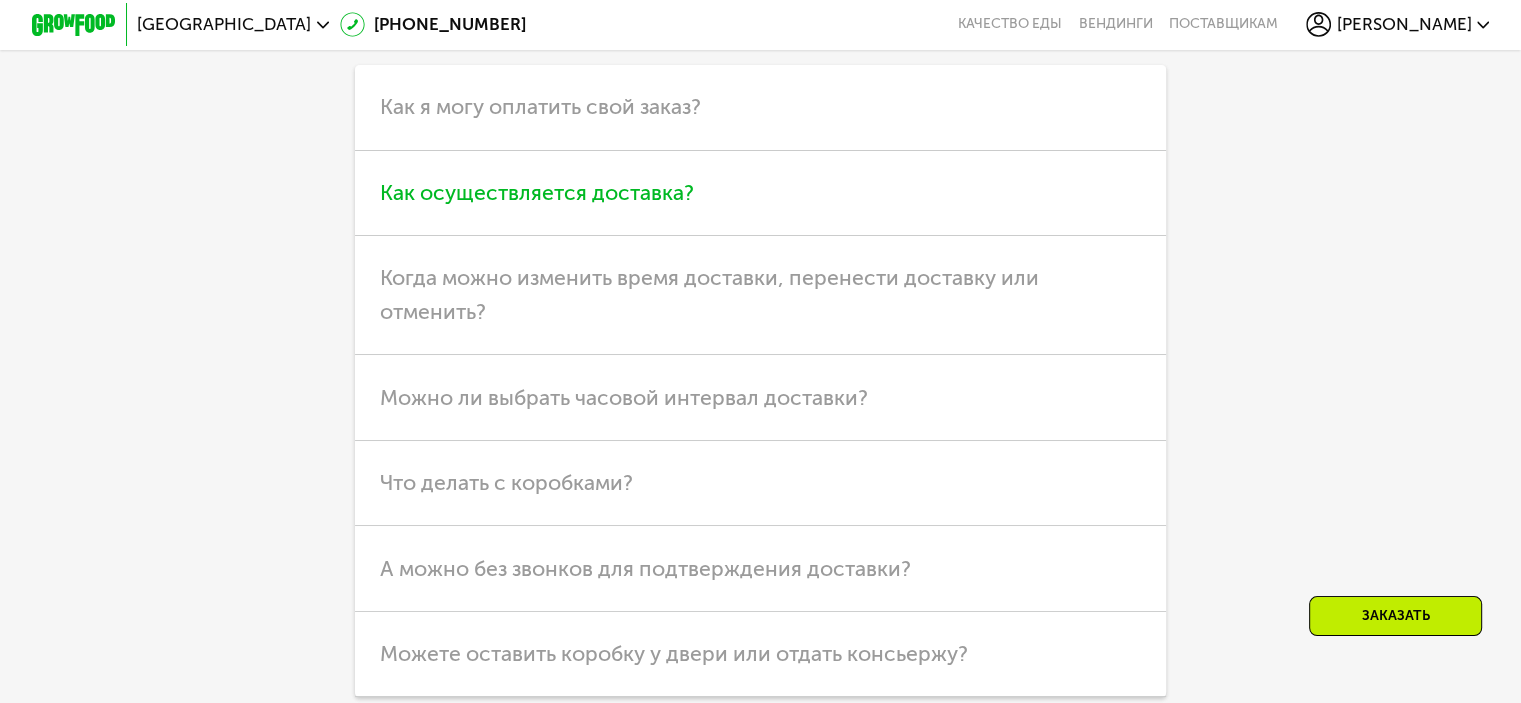 click on "Как осуществляется доставка?" at bounding box center [537, 192] 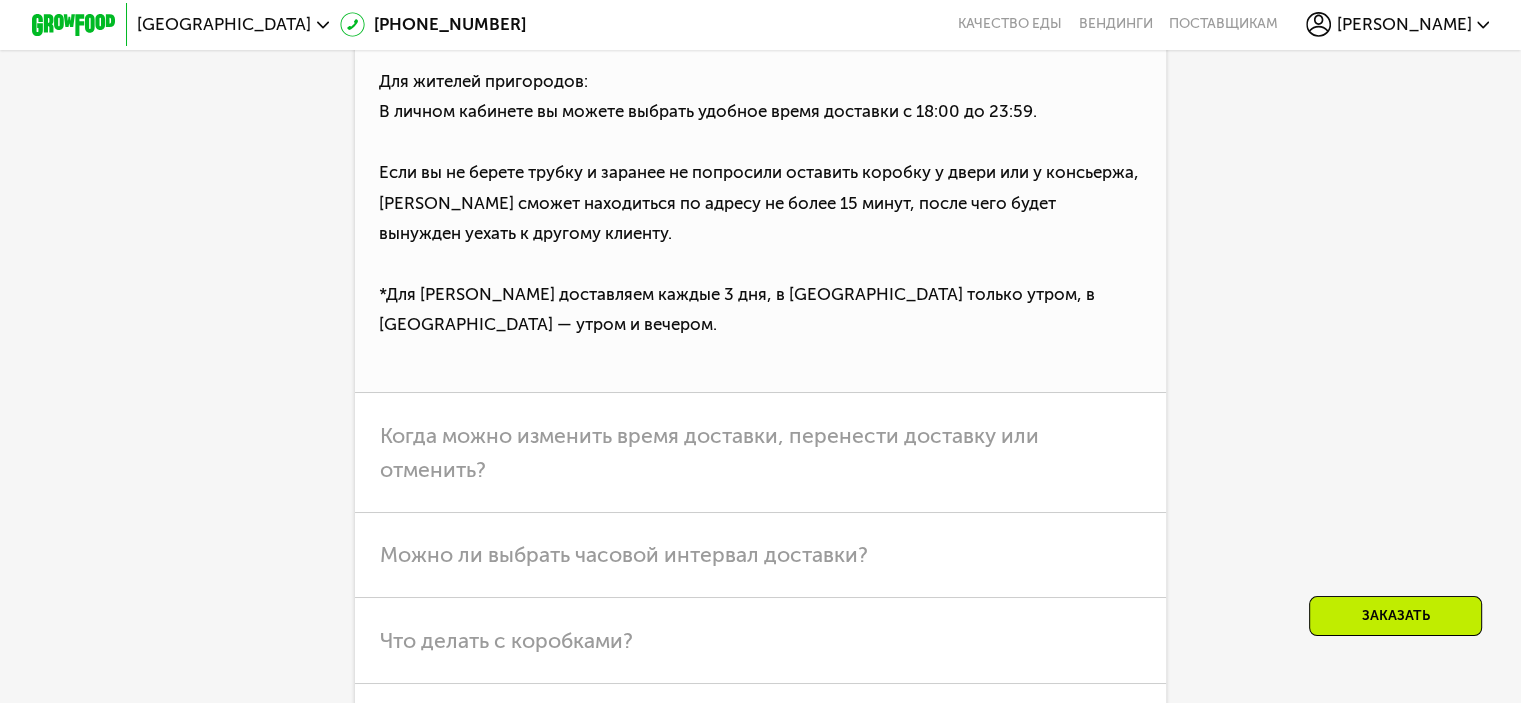 scroll, scrollTop: 5900, scrollLeft: 0, axis: vertical 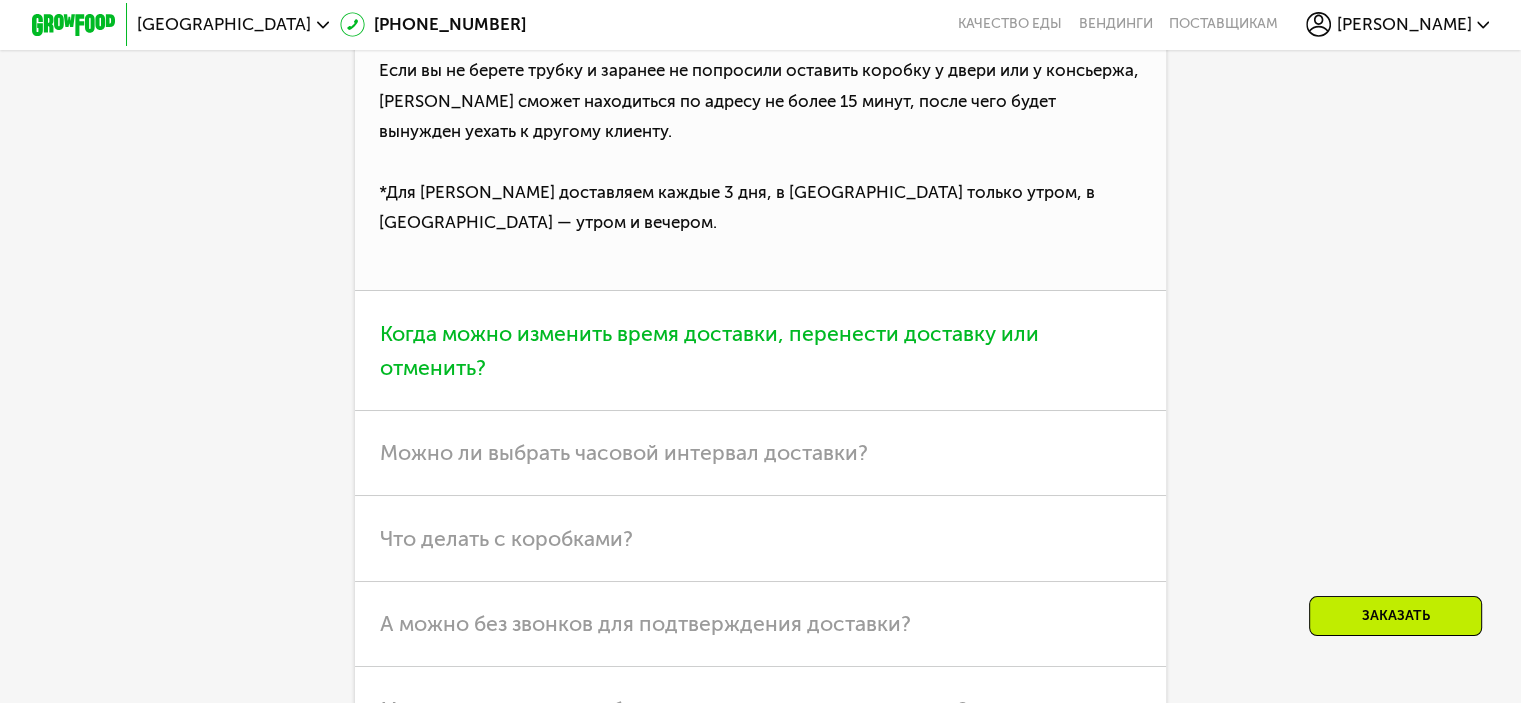click on "Когда можно изменить время доставки, перенести доставку или отменить?" at bounding box center [709, 350] 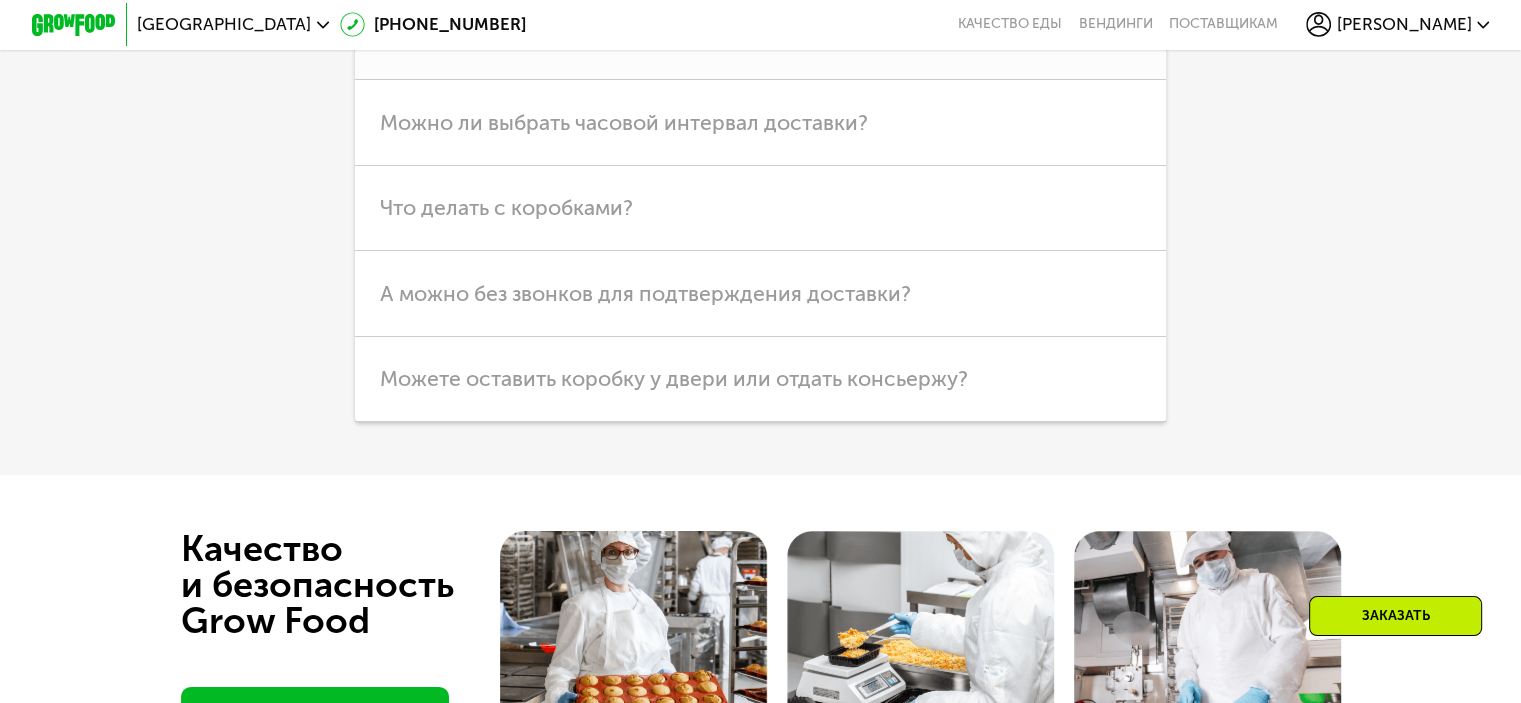 scroll, scrollTop: 6000, scrollLeft: 0, axis: vertical 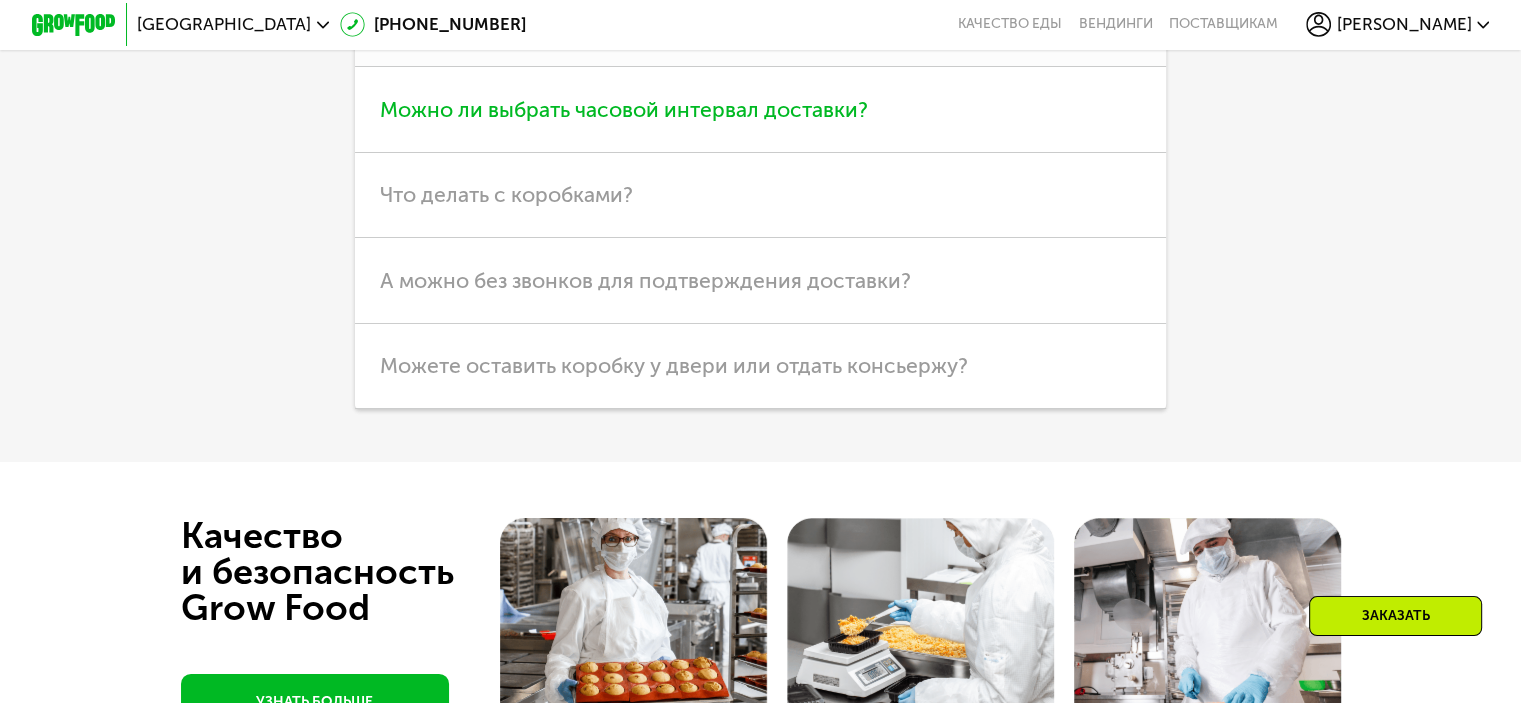 click on "Можно ли выбрать часовой интервал доставки?" at bounding box center [624, 109] 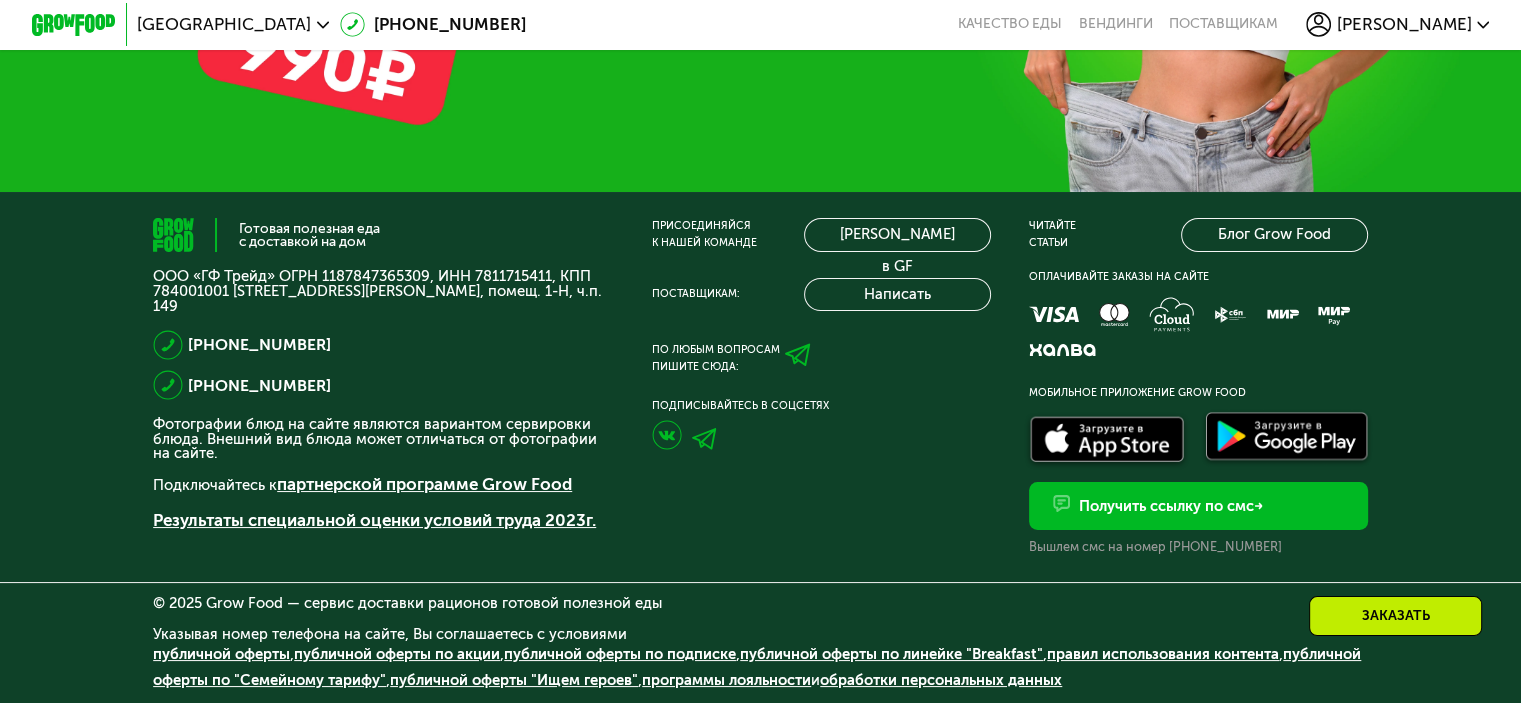 scroll, scrollTop: 7113, scrollLeft: 0, axis: vertical 